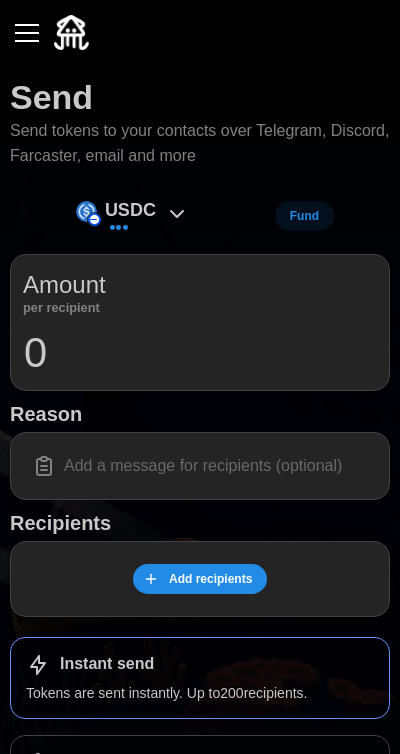 scroll, scrollTop: 0, scrollLeft: 0, axis: both 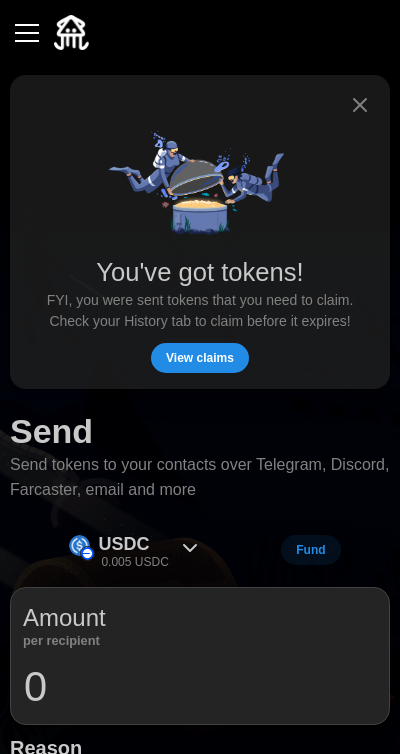 click on "View claims" at bounding box center (200, 358) 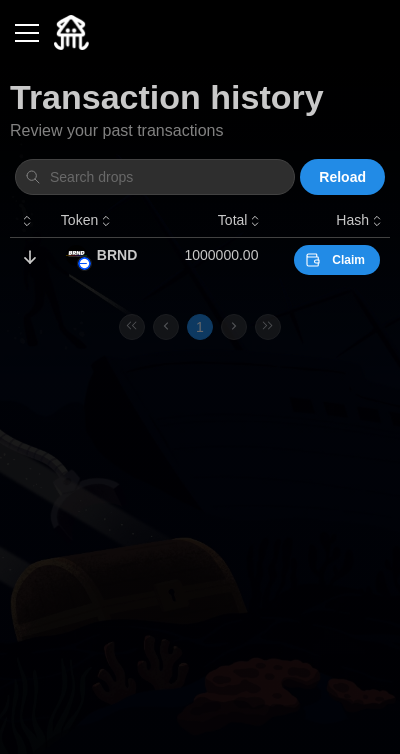 click on "Claim" at bounding box center (348, 260) 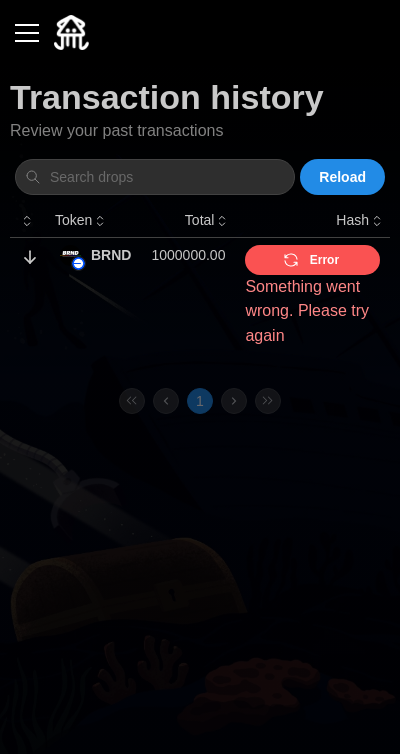 click at bounding box center (27, 33) 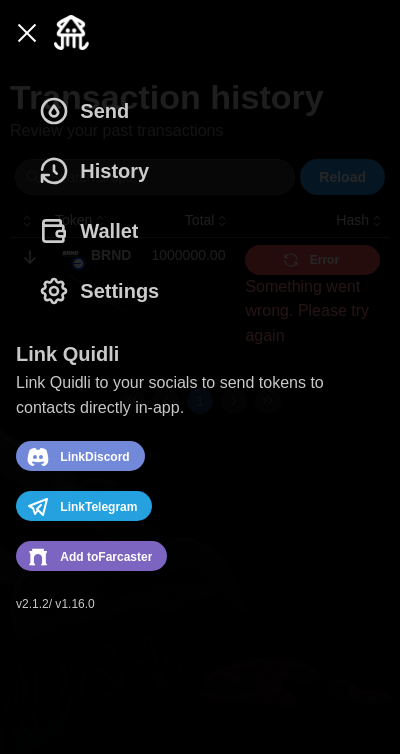 click 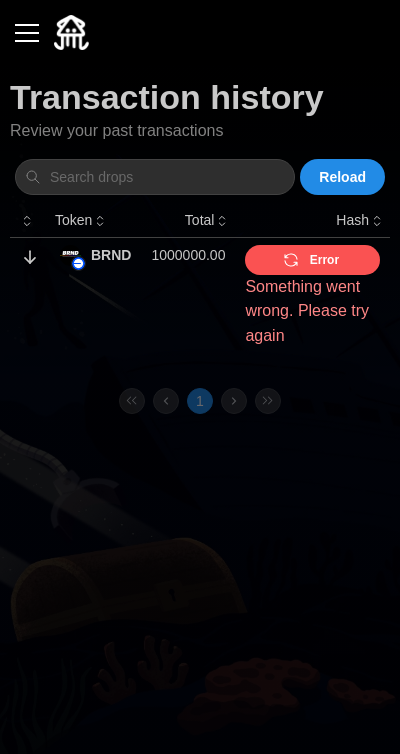 click at bounding box center (27, 33) 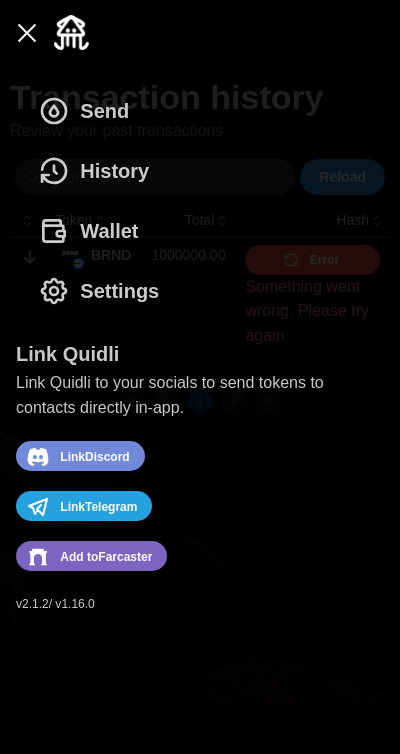 click on "Wallet" at bounding box center [88, 231] 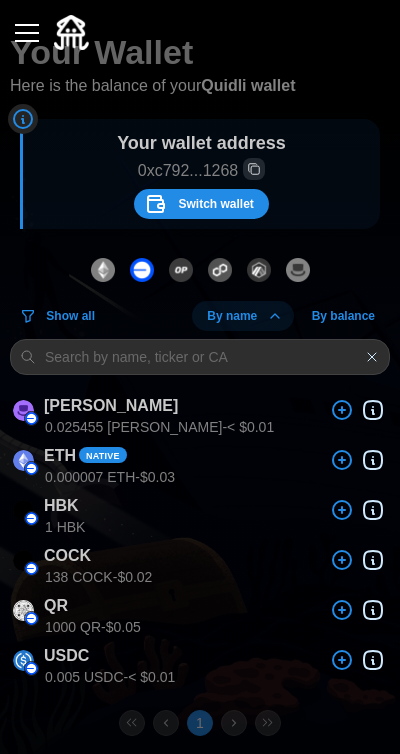 scroll, scrollTop: 0, scrollLeft: 0, axis: both 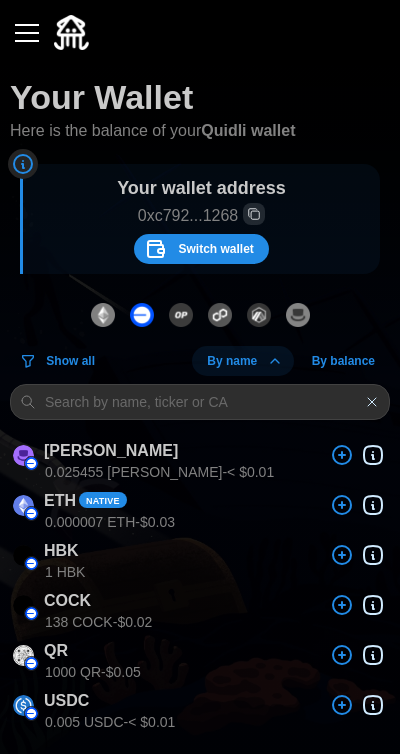 click on "Switch wallet" at bounding box center (215, 249) 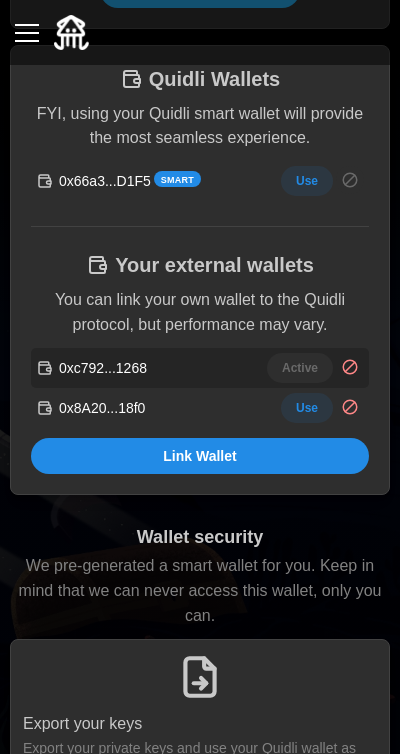 scroll, scrollTop: 414, scrollLeft: 0, axis: vertical 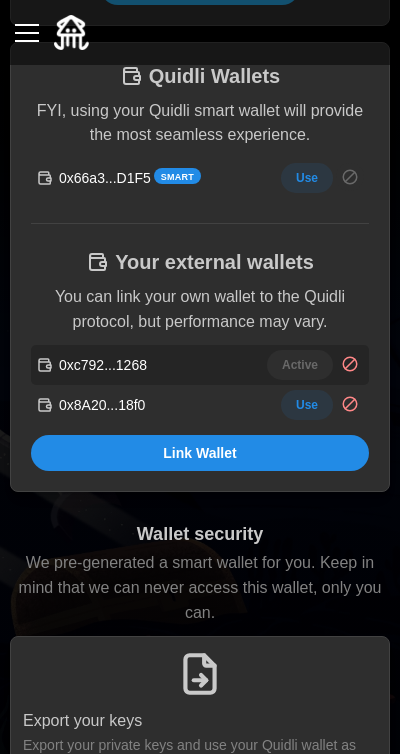 click on "Use" at bounding box center (307, 405) 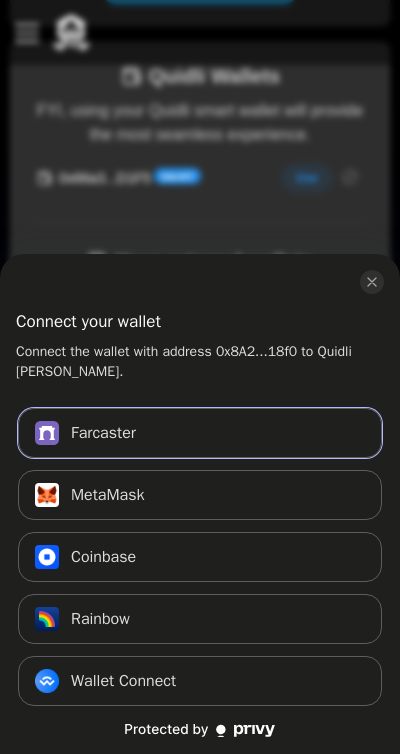 click on "Farcaster Connect" at bounding box center [200, 433] 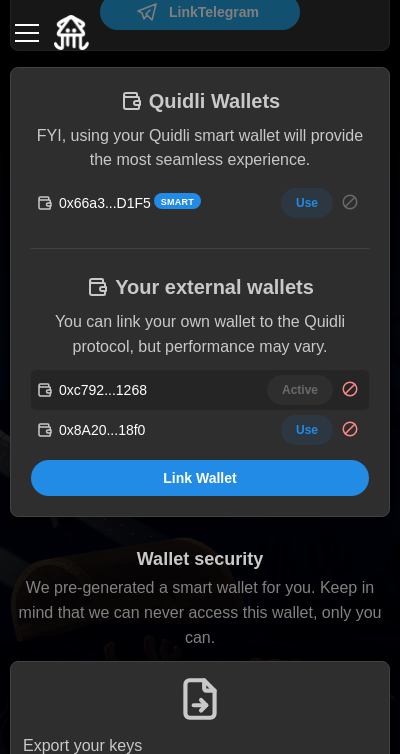 scroll, scrollTop: 307, scrollLeft: 0, axis: vertical 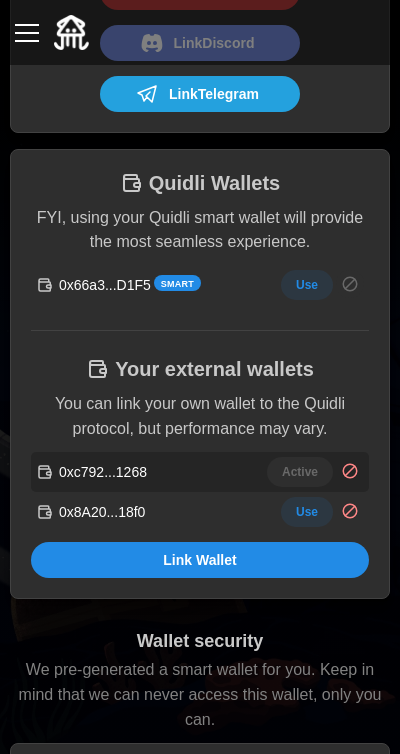 click on "Use" at bounding box center [307, 512] 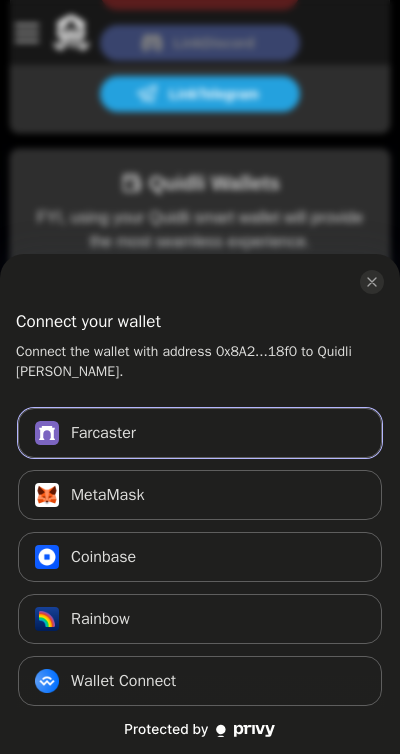click on "Farcaster Connect" at bounding box center [200, 433] 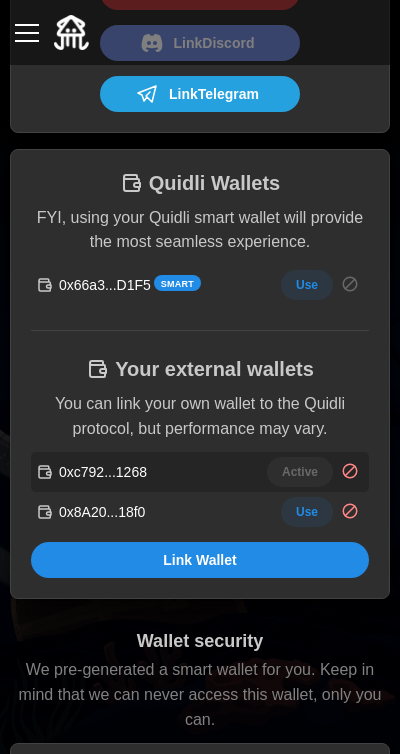click at bounding box center [27, 33] 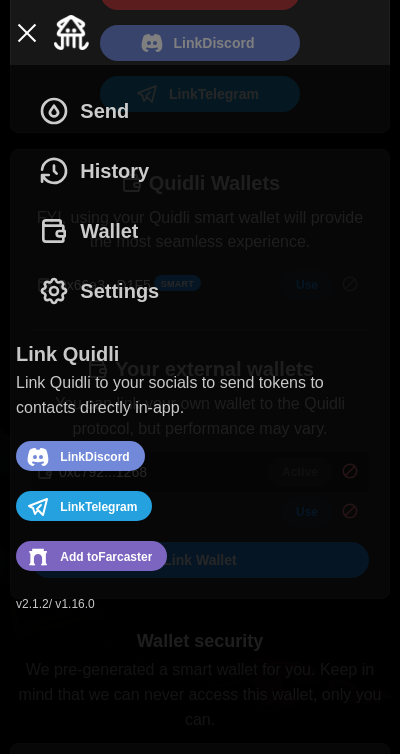 click 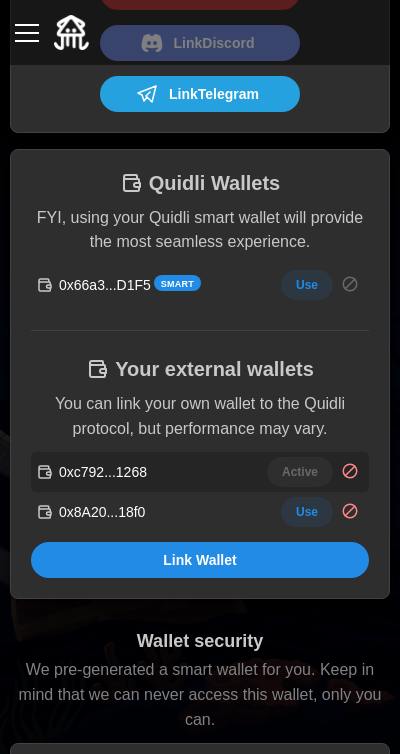 scroll, scrollTop: 0, scrollLeft: 0, axis: both 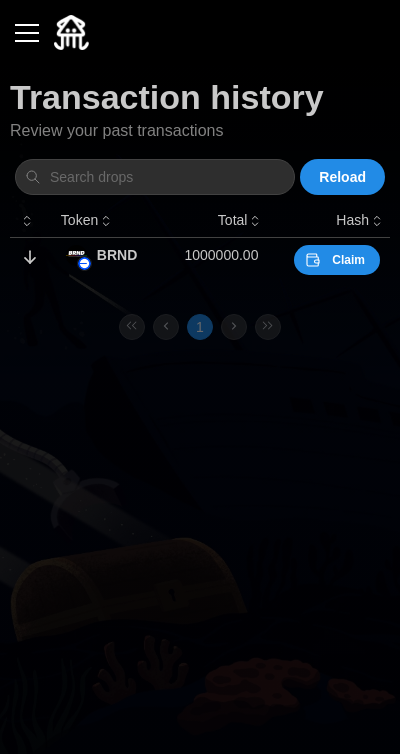 click on "Claim" at bounding box center [348, 260] 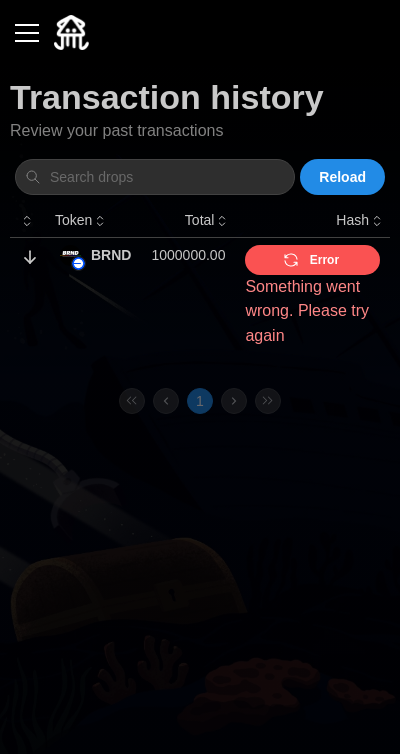 click at bounding box center [27, 33] 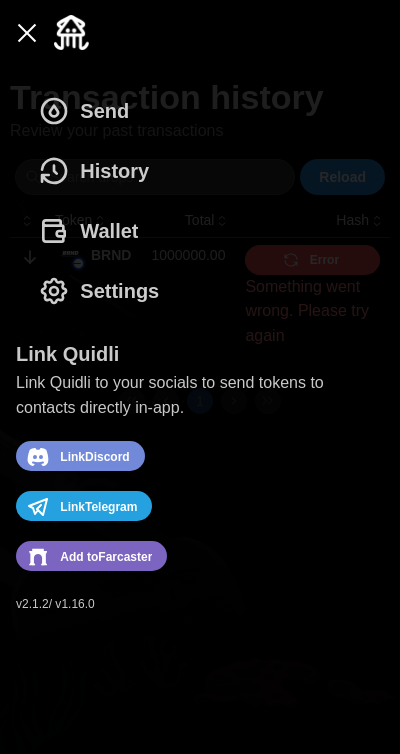 click 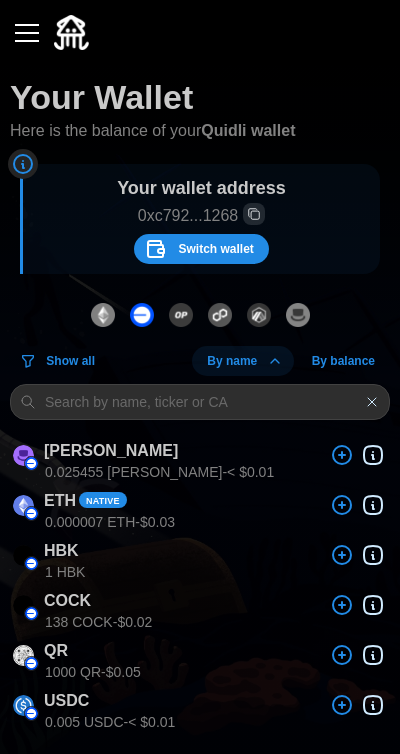 click on "Switch wallet" at bounding box center [198, 249] 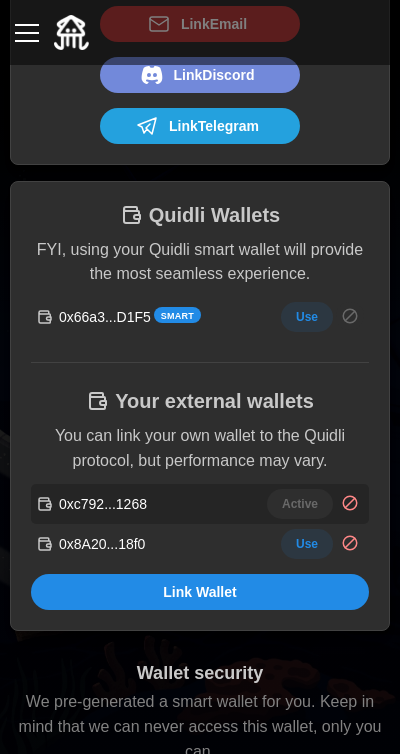 scroll, scrollTop: 274, scrollLeft: 0, axis: vertical 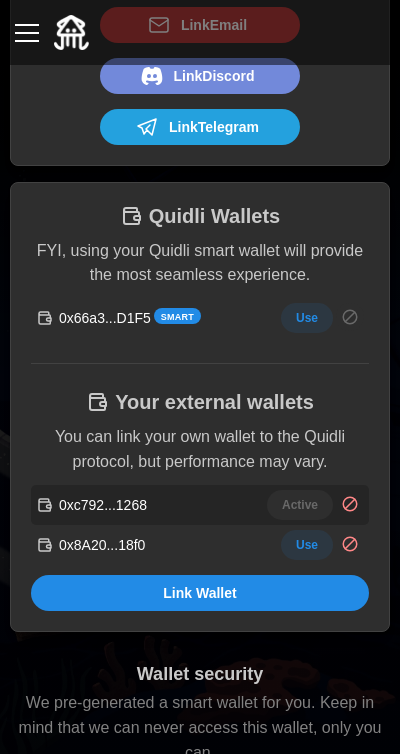 click on "Use" at bounding box center [307, 318] 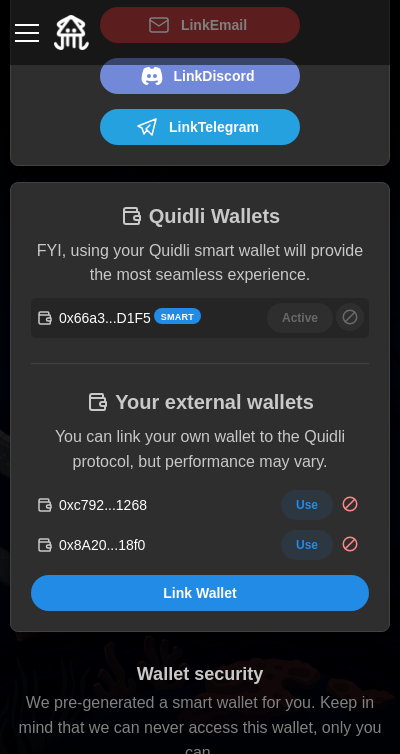 click at bounding box center (27, 33) 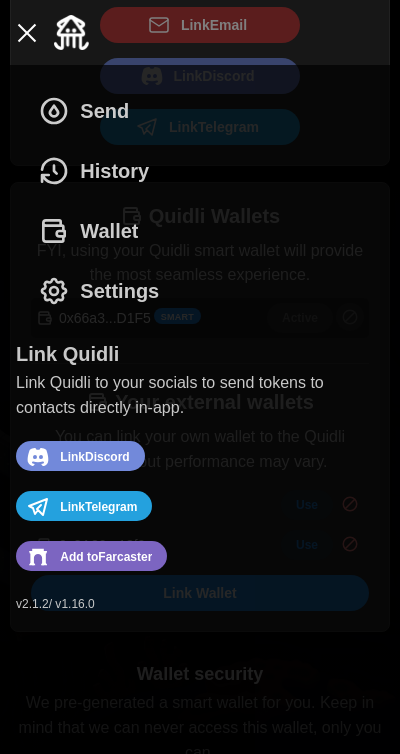 click 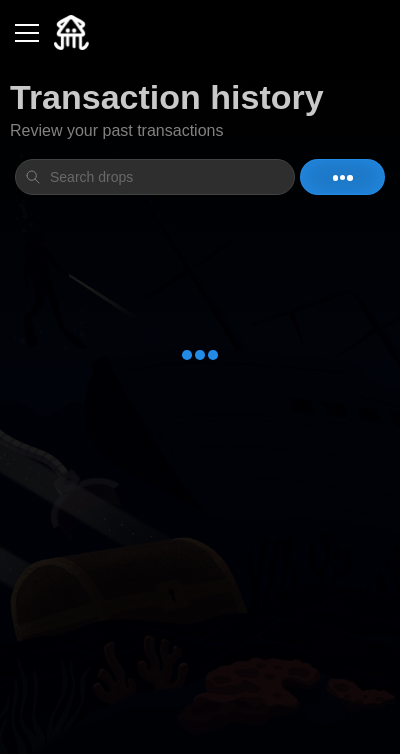 scroll, scrollTop: 0, scrollLeft: 0, axis: both 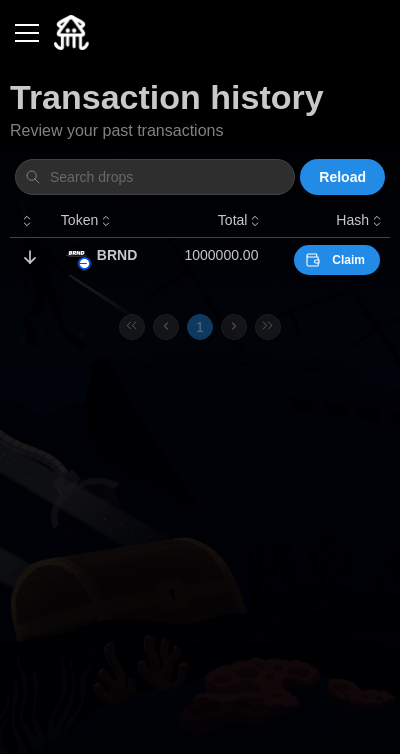 click on "Claim" at bounding box center [348, 260] 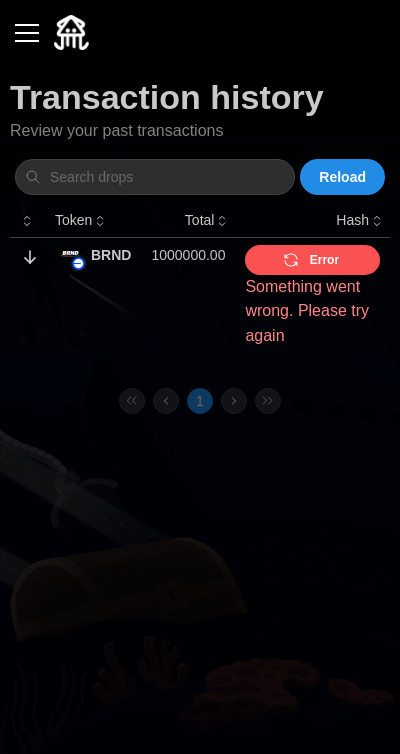 click at bounding box center [27, 33] 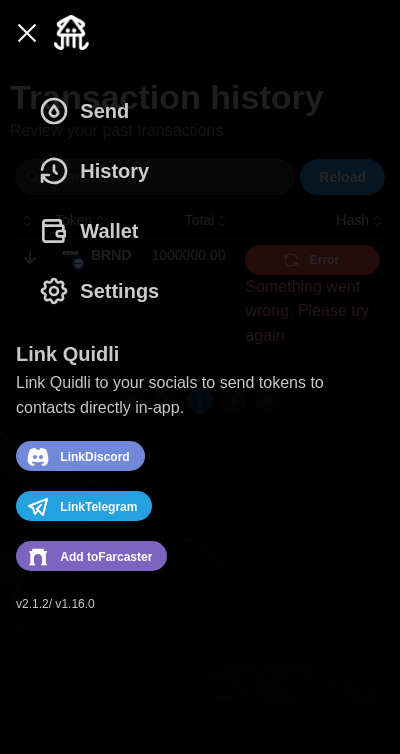 click 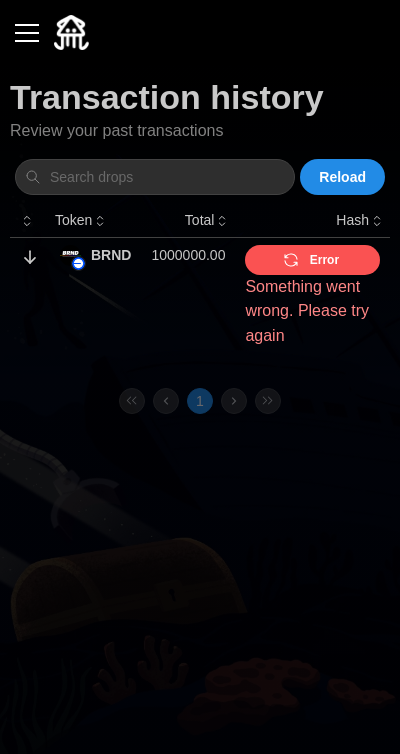 click at bounding box center (27, 33) 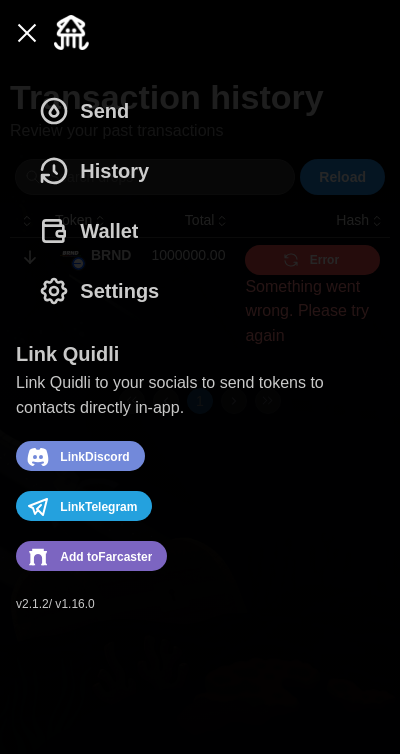 click 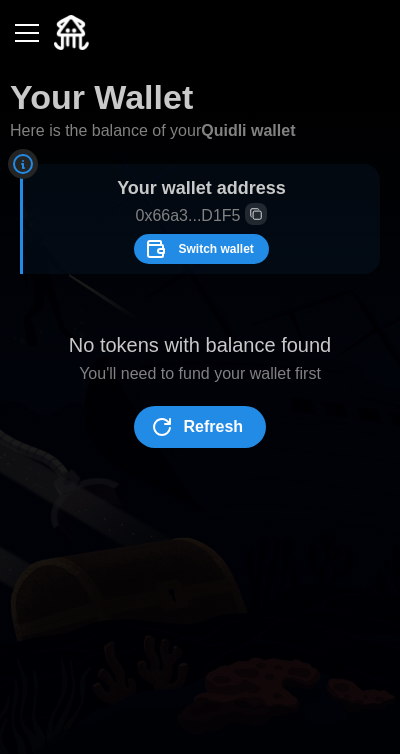 click on "Switch wallet" at bounding box center [198, 249] 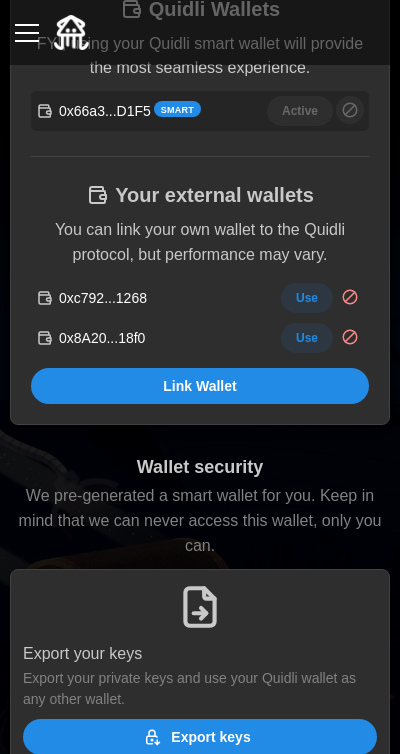 scroll, scrollTop: 483, scrollLeft: 0, axis: vertical 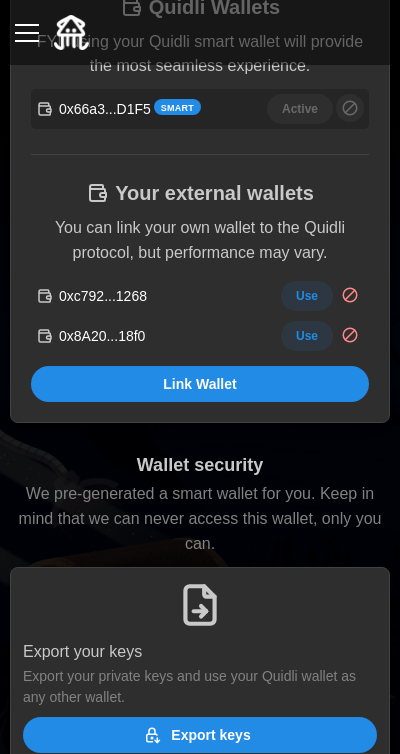 click on "Use" at bounding box center (307, 296) 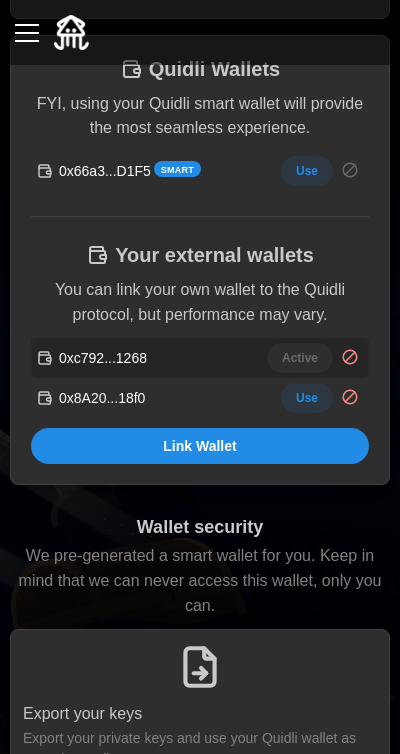 scroll, scrollTop: 397, scrollLeft: 0, axis: vertical 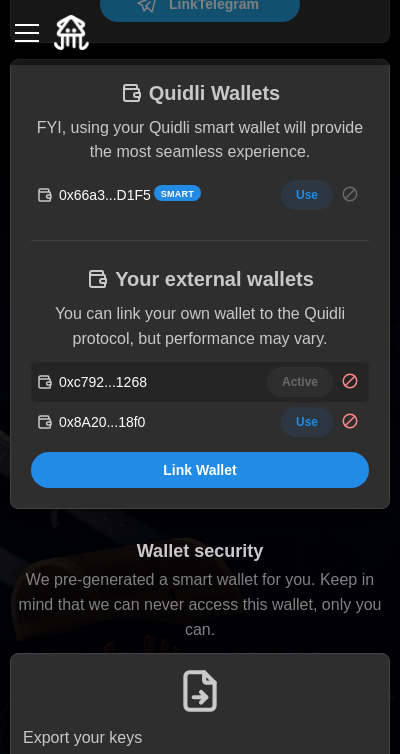 click at bounding box center (27, 33) 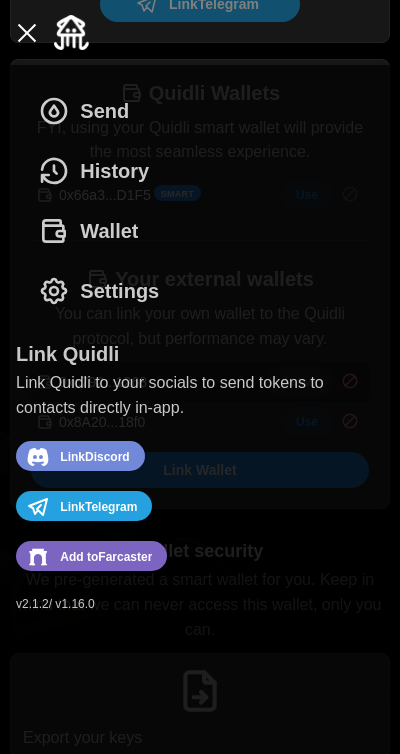 click 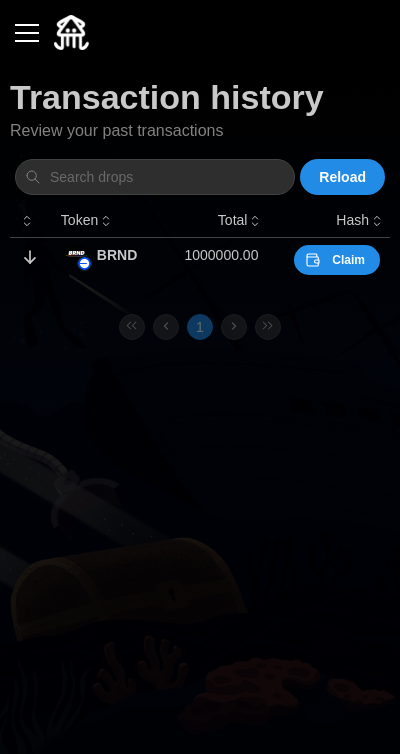 click on "Claim" at bounding box center [348, 260] 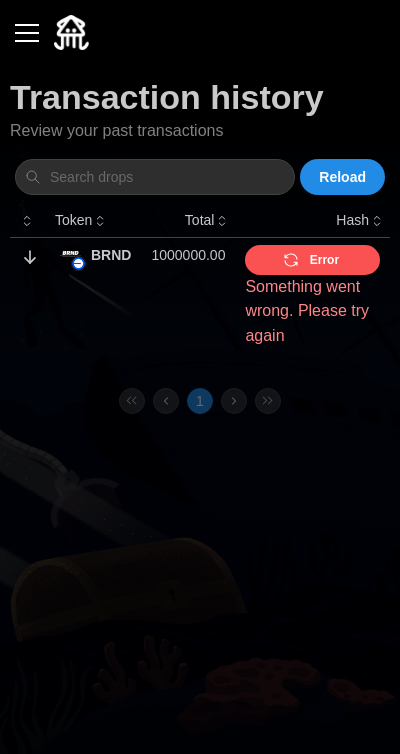 click on "Error" at bounding box center [310, 260] 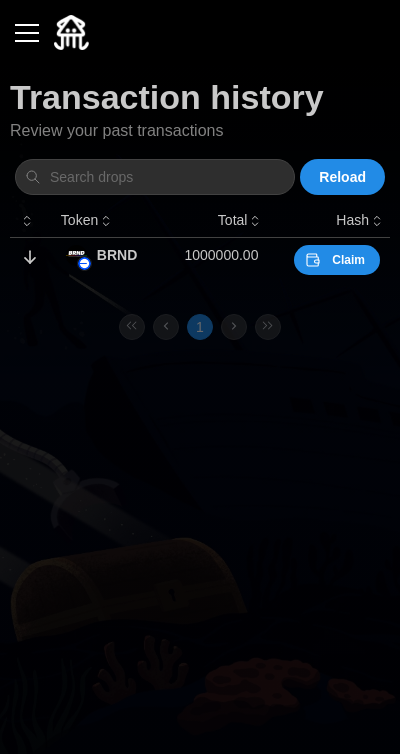click on "Claim" at bounding box center (348, 260) 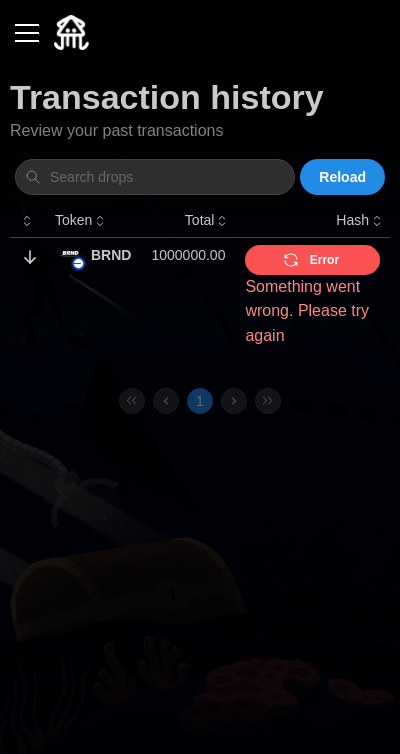 click at bounding box center (200, 32) 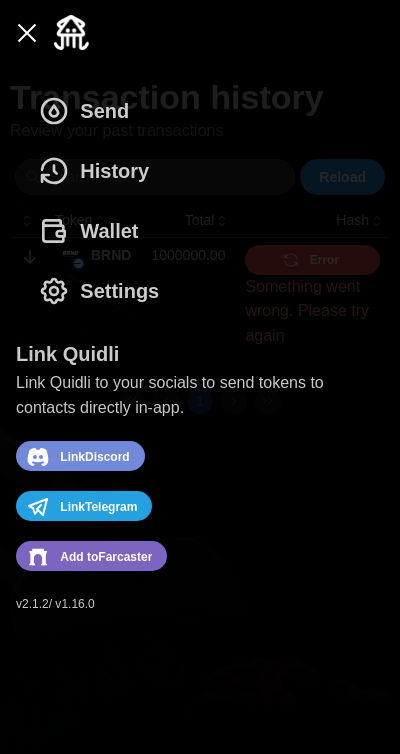 click at bounding box center [27, 33] 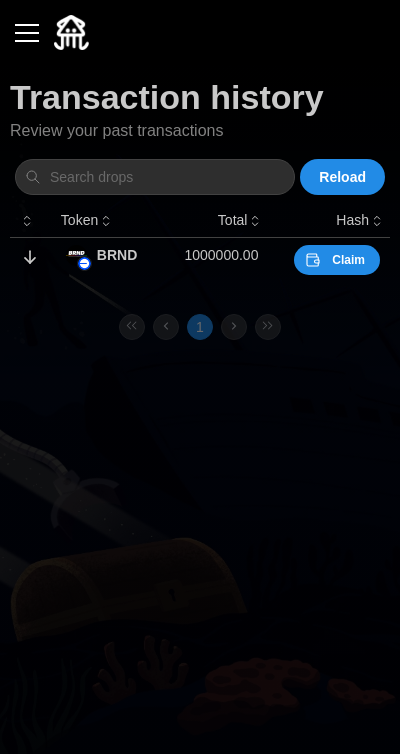 scroll, scrollTop: 0, scrollLeft: 0, axis: both 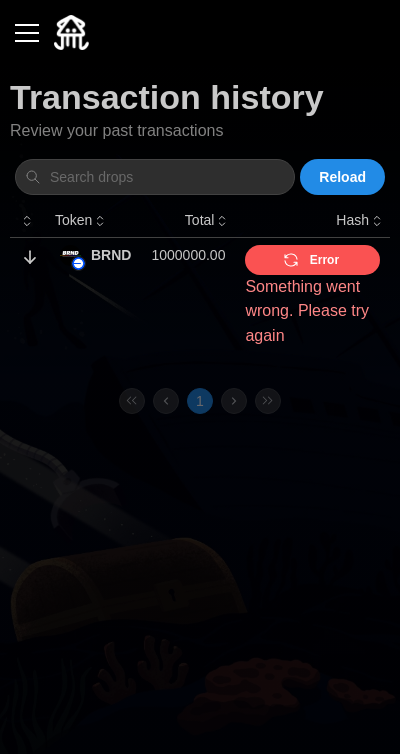 click on "Something went wrong. Please try again" at bounding box center [312, 312] 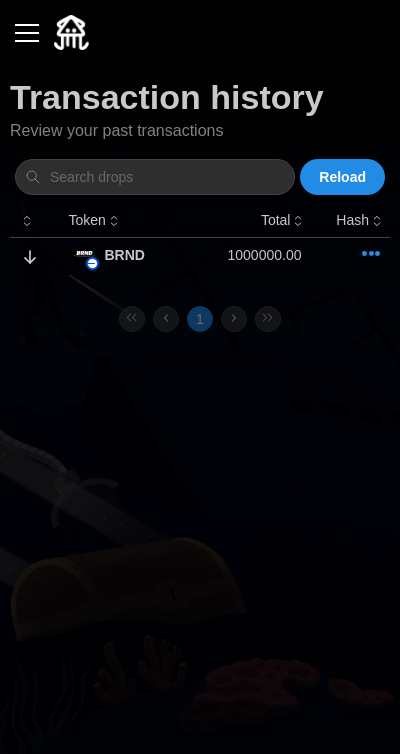 click at bounding box center (27, 33) 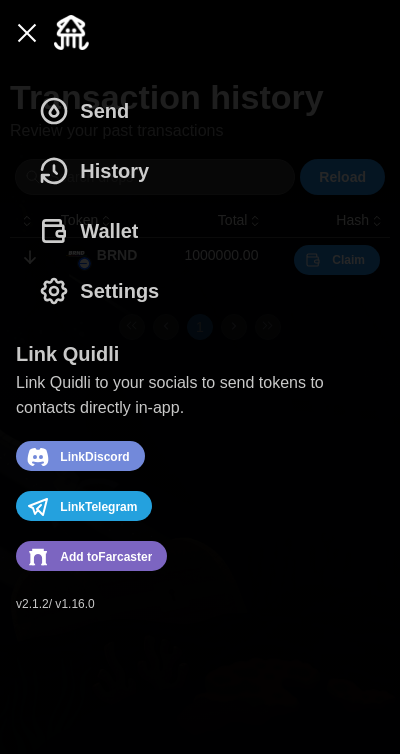 click on "Wallet" at bounding box center (88, 231) 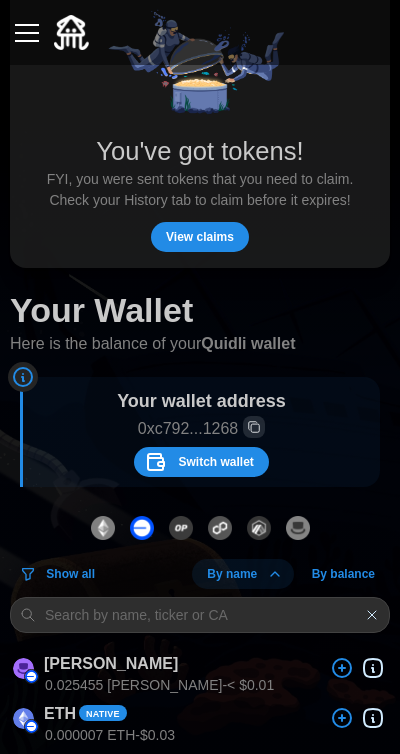 scroll, scrollTop: 0, scrollLeft: 0, axis: both 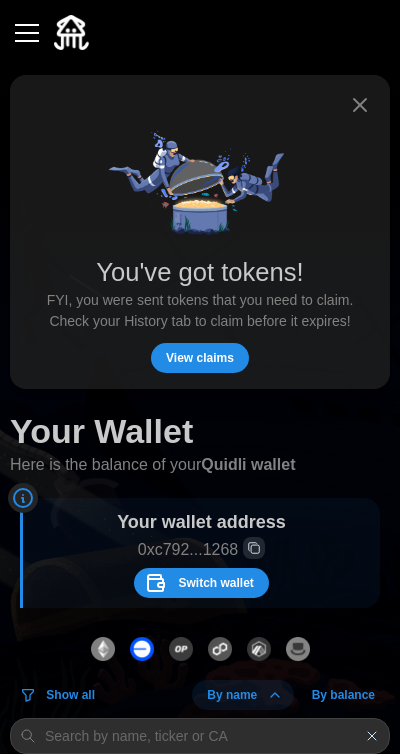 click on "View claims" at bounding box center (200, 358) 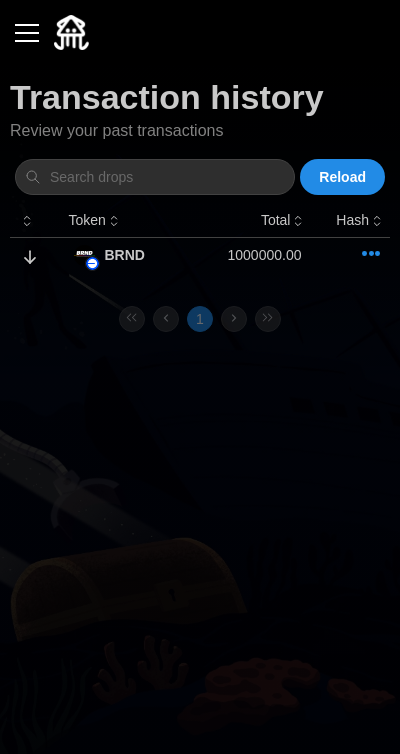 click at bounding box center (200, 32) 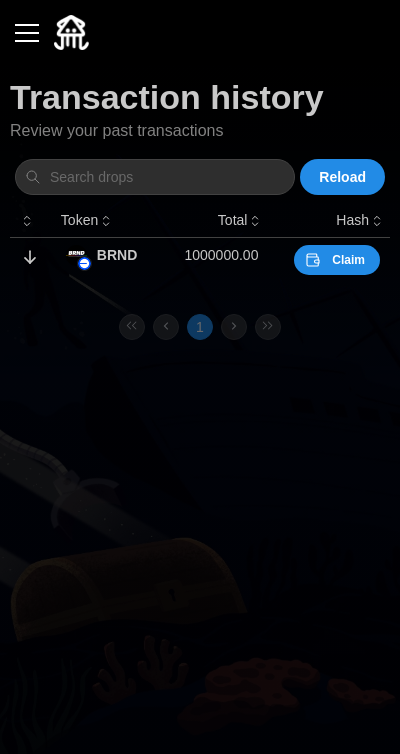 click on "Claim" at bounding box center (348, 260) 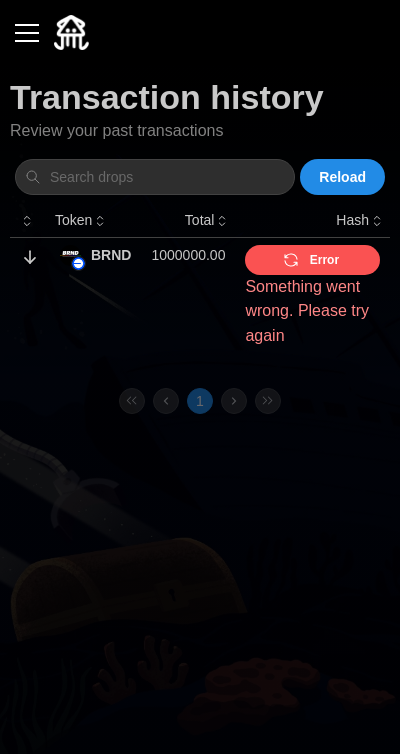 click at bounding box center (27, 33) 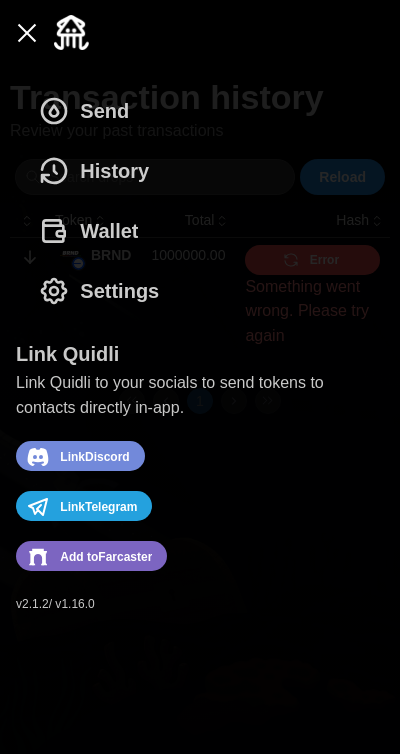 click 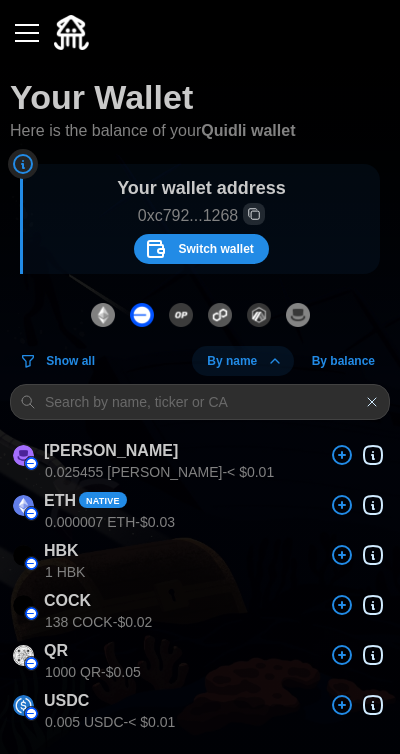 click on "Switch wallet" at bounding box center (215, 249) 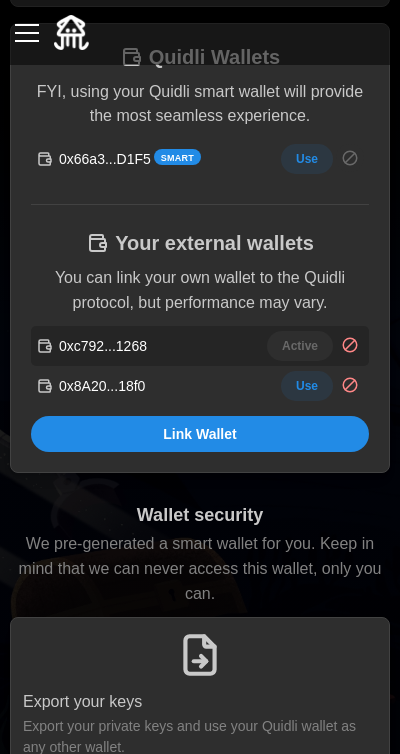 scroll, scrollTop: 428, scrollLeft: 0, axis: vertical 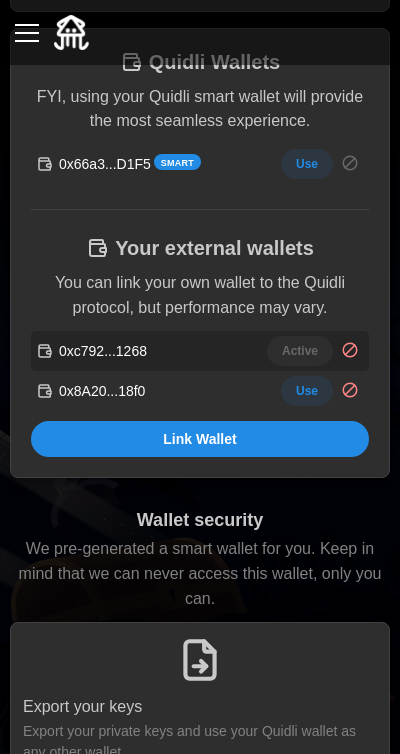 click on "Use" at bounding box center (307, 391) 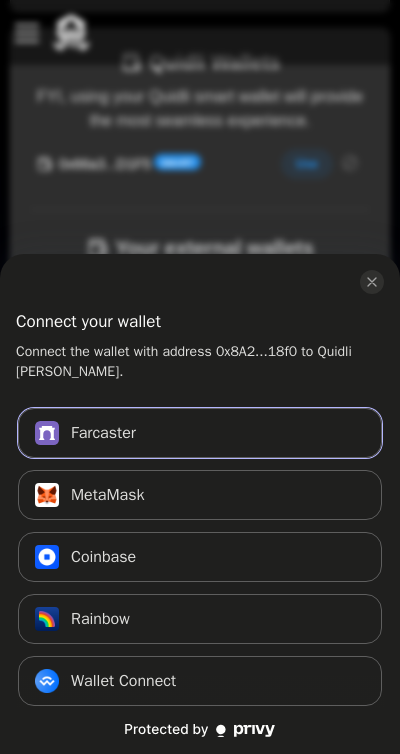 click on "Farcaster Connect" at bounding box center [200, 433] 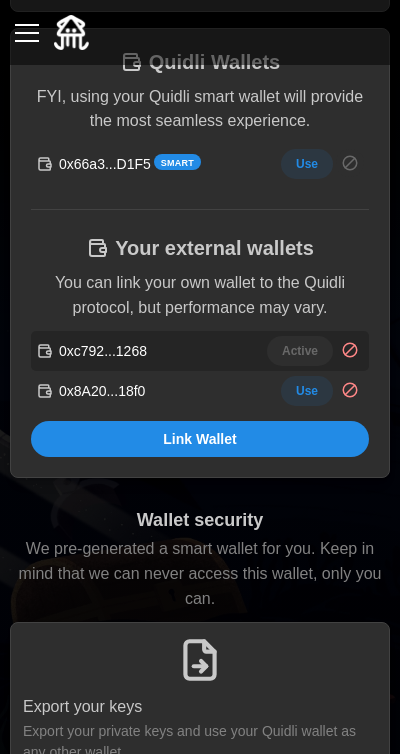 click at bounding box center [27, 33] 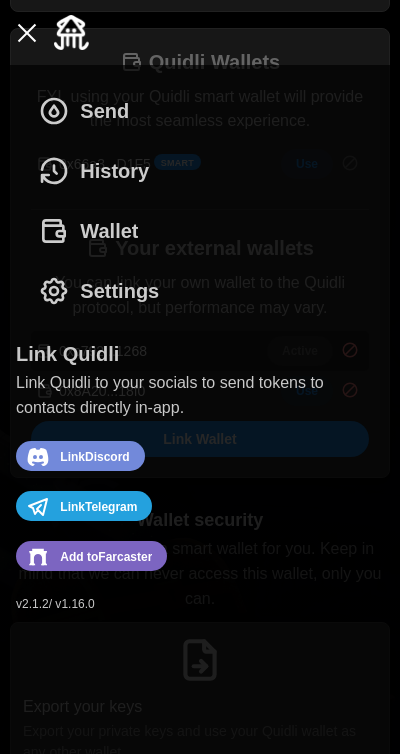 click 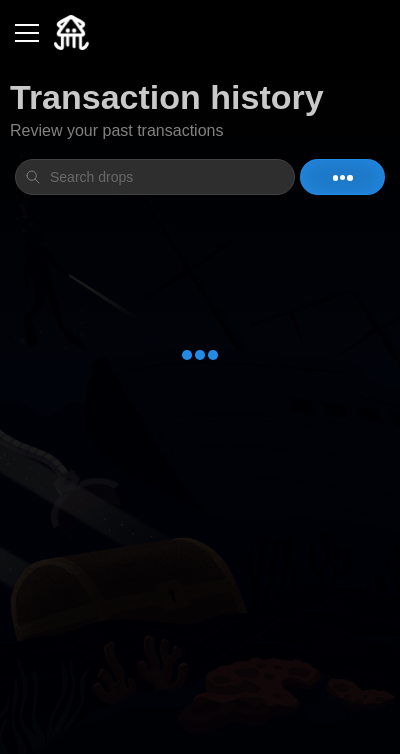 click at bounding box center (27, 33) 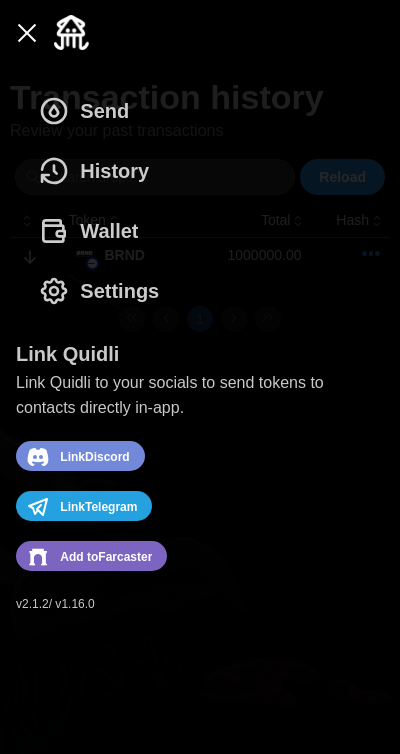 click on "Wallet" at bounding box center (88, 231) 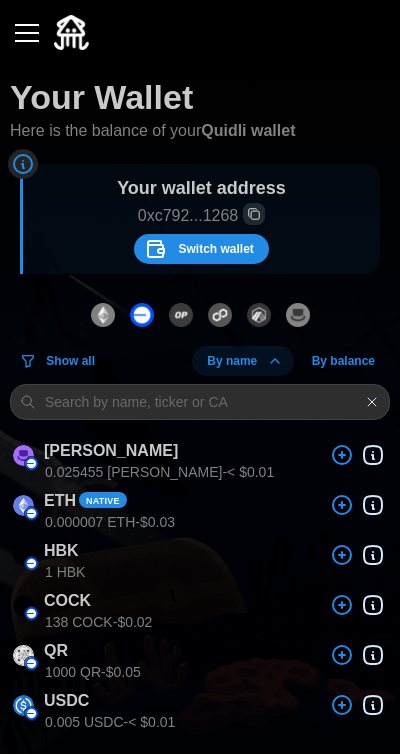 click at bounding box center [27, 33] 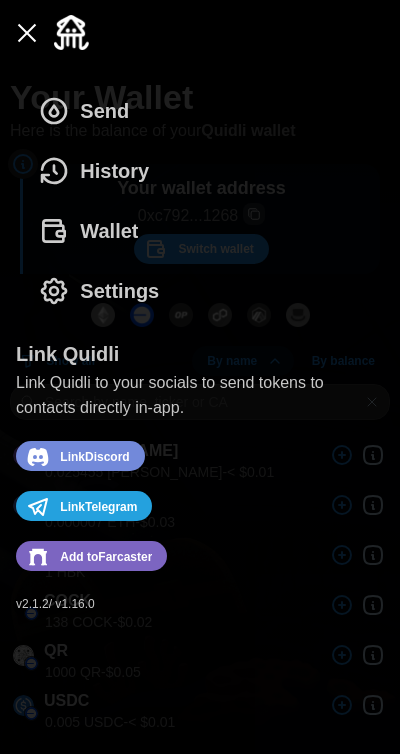 click on "Wallet" at bounding box center (88, 231) 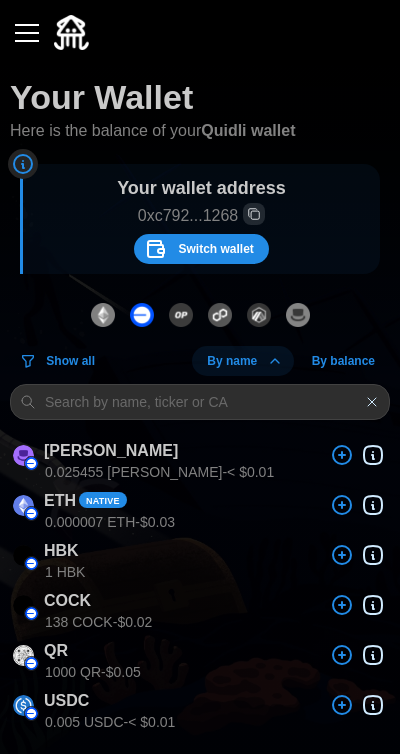 click at bounding box center (27, 33) 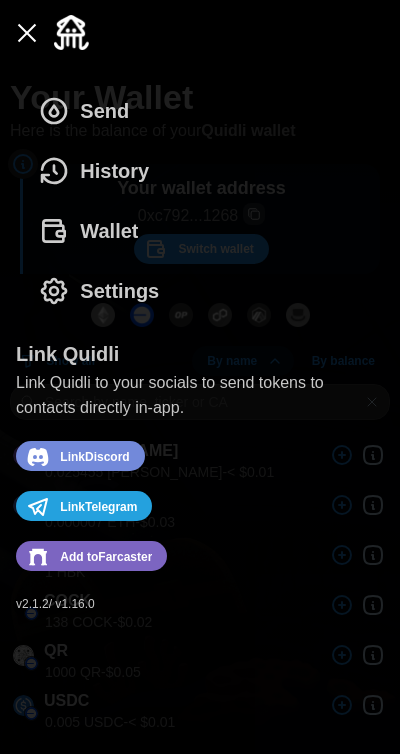 click 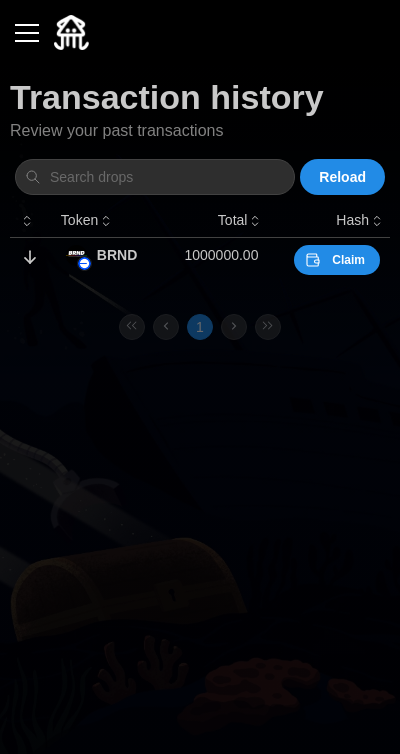 click on "Claim" at bounding box center [337, 260] 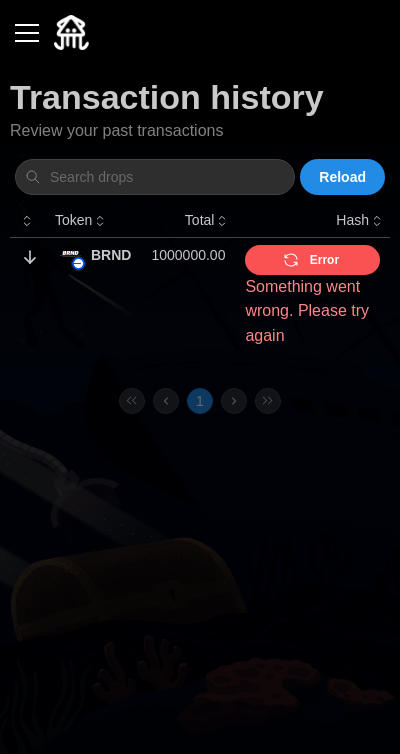 click on "Error" at bounding box center (310, 260) 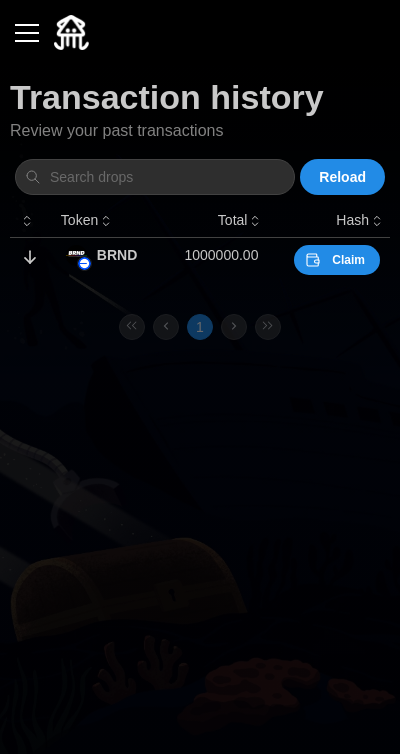 click at bounding box center (27, 33) 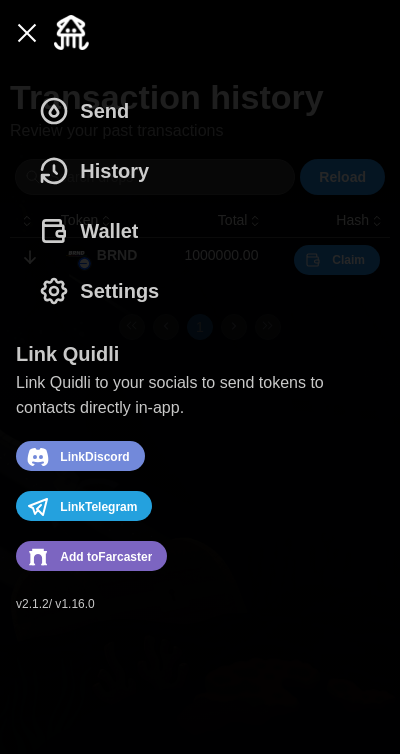 click 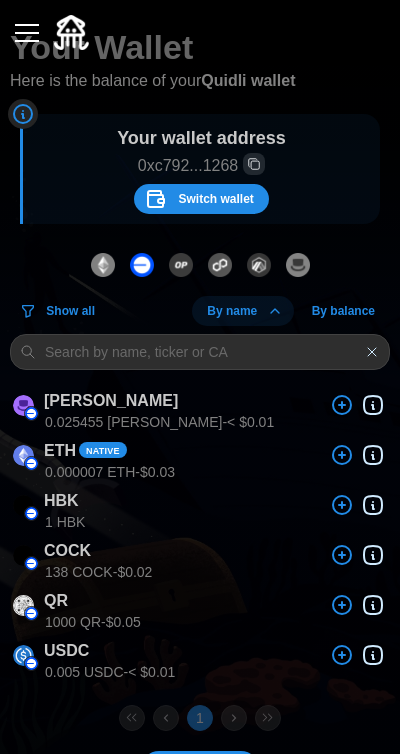 scroll, scrollTop: 111, scrollLeft: 0, axis: vertical 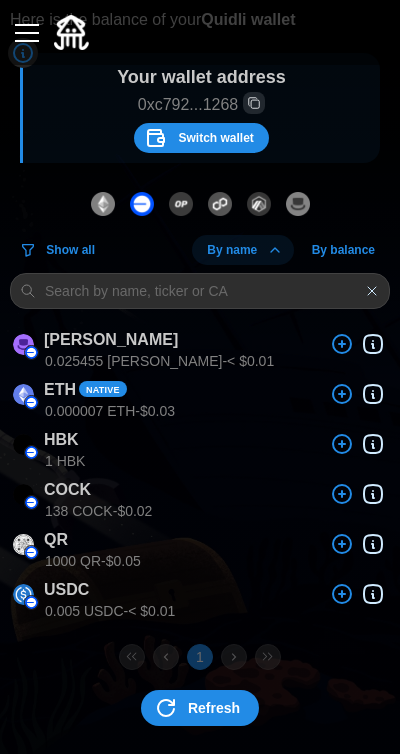 click on "Refresh" at bounding box center (214, 708) 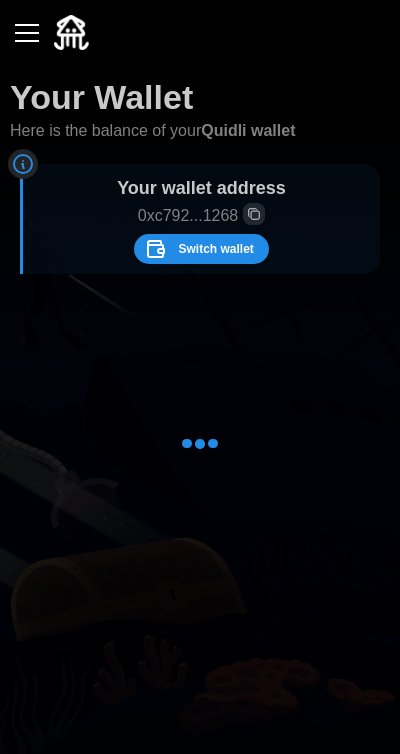 click on "Switch wallet" at bounding box center [198, 249] 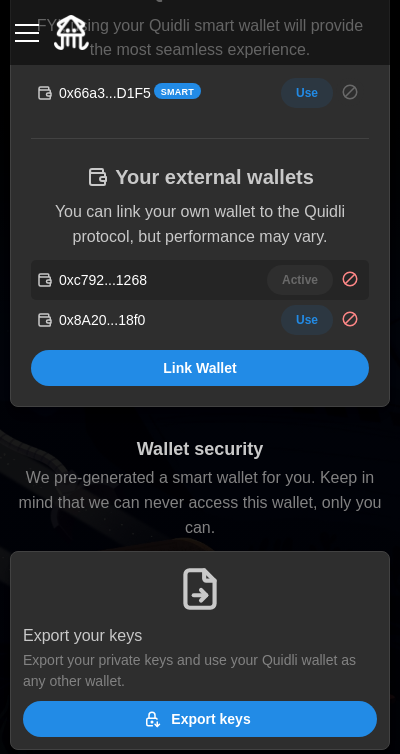 scroll, scrollTop: 501, scrollLeft: 0, axis: vertical 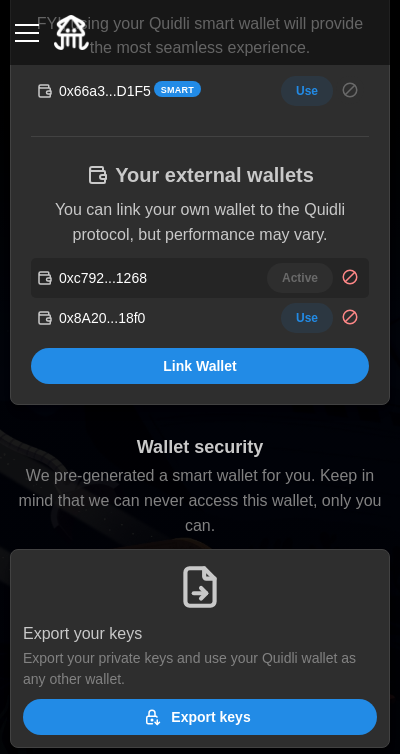 click on "Link Wallet" at bounding box center (200, 366) 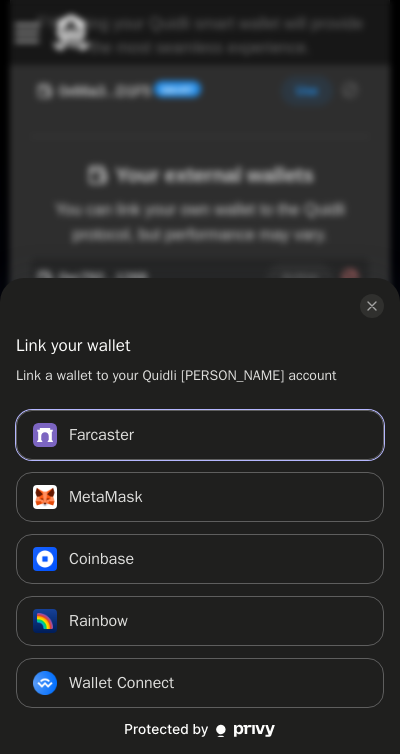 click on "Farcaster Connect" at bounding box center (200, 435) 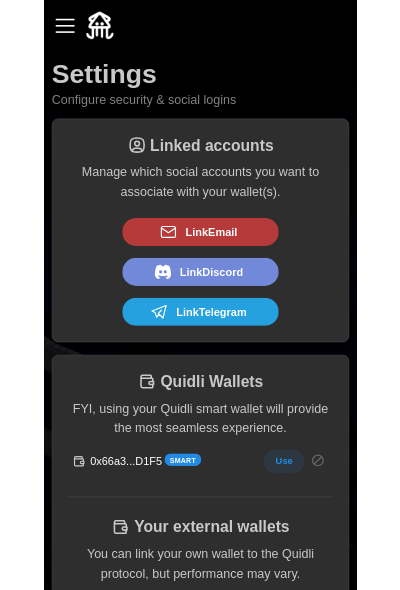 scroll, scrollTop: 0, scrollLeft: 0, axis: both 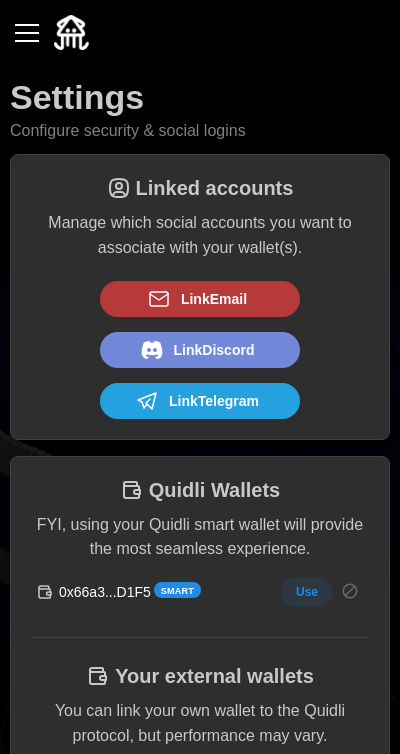 click on "Link  Email" at bounding box center [197, 299] 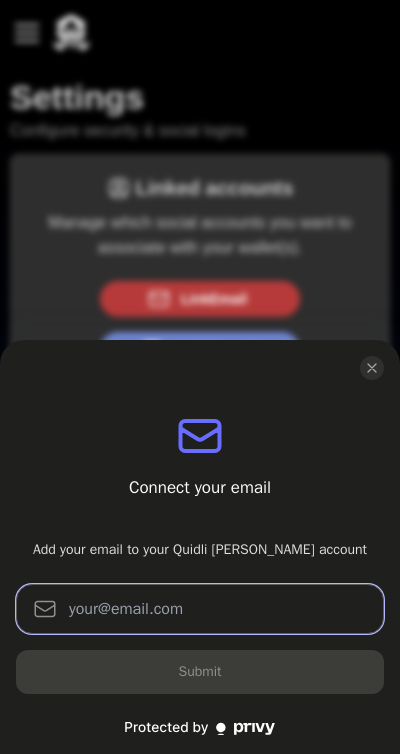 click at bounding box center (200, 609) 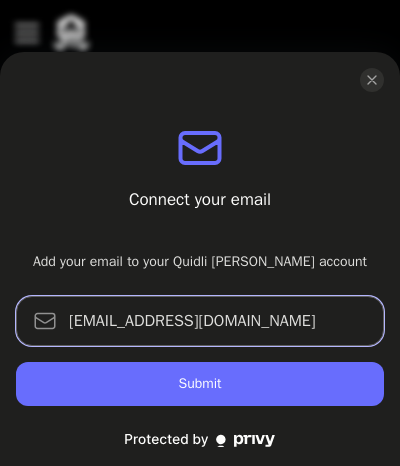 type on "morgandino79@gmail.com" 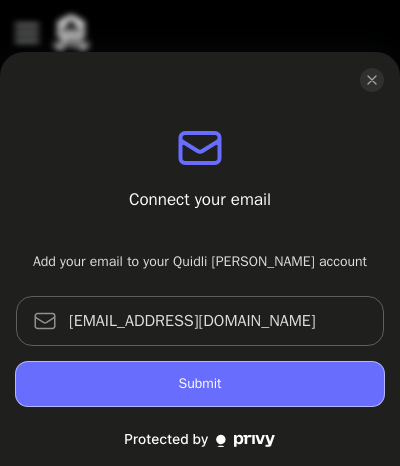 click on "Submit" at bounding box center [200, 384] 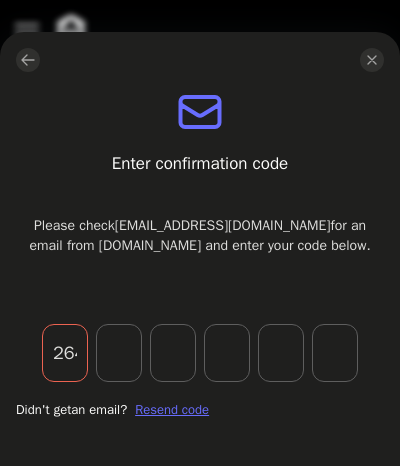 type on "2" 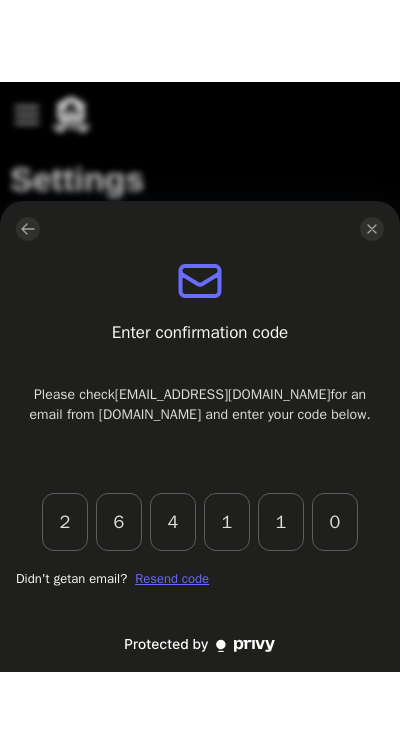 scroll, scrollTop: 0, scrollLeft: 0, axis: both 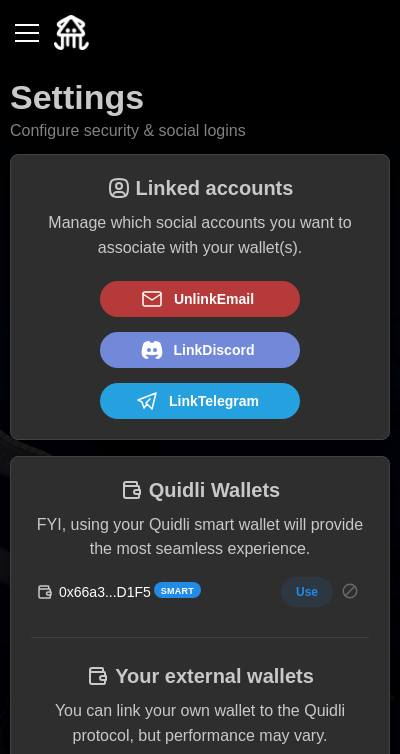 click at bounding box center (27, 33) 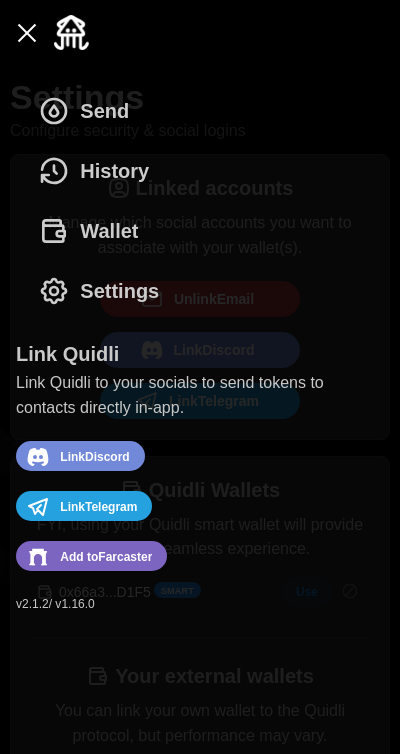 click on "Send History Wallet Settings" at bounding box center (200, 201) 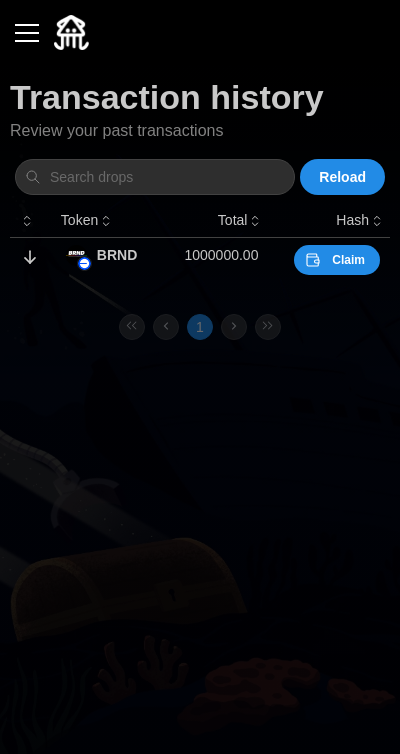 click on "Claim" at bounding box center (337, 260) 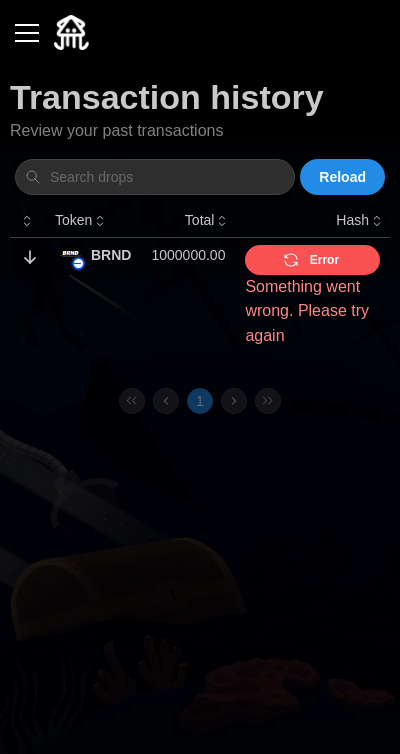 click on "Error" at bounding box center [310, 260] 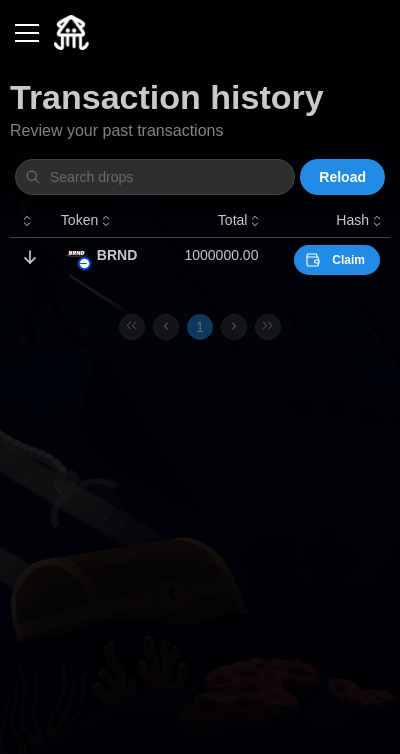 click on "Claim" at bounding box center (348, 260) 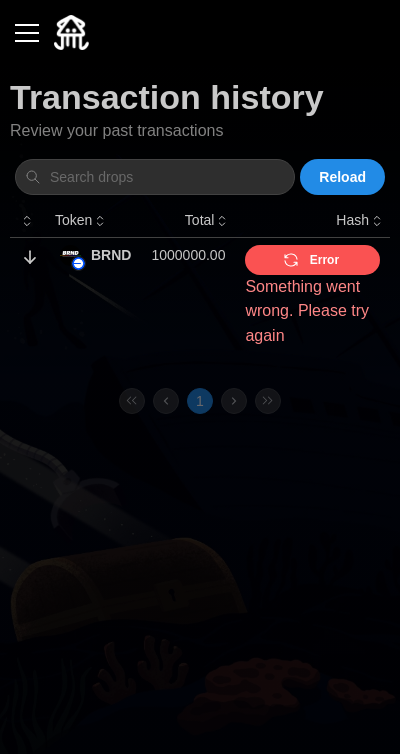click at bounding box center [27, 33] 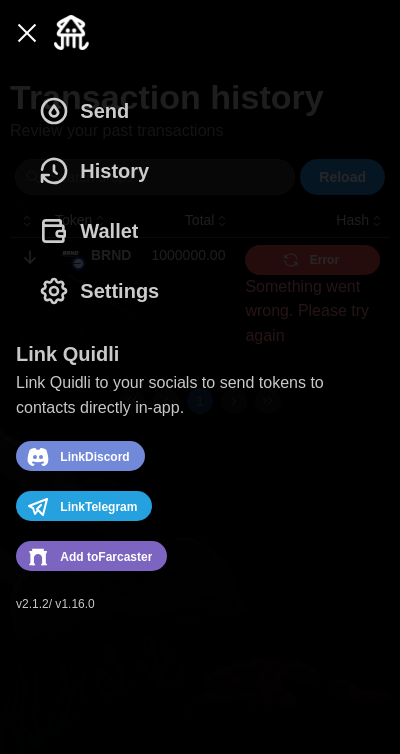 click 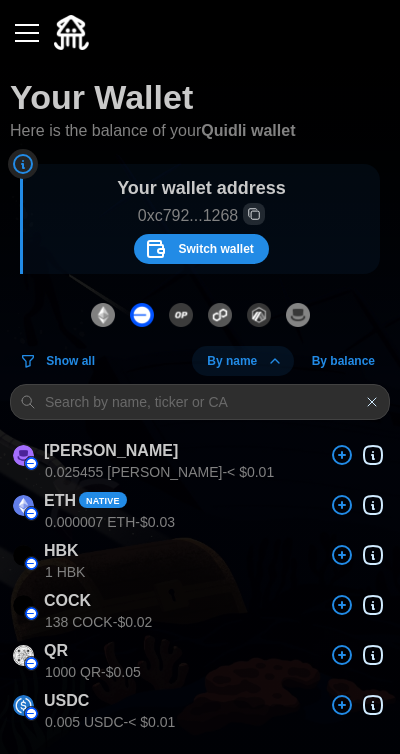 click on "Switch wallet" at bounding box center (215, 249) 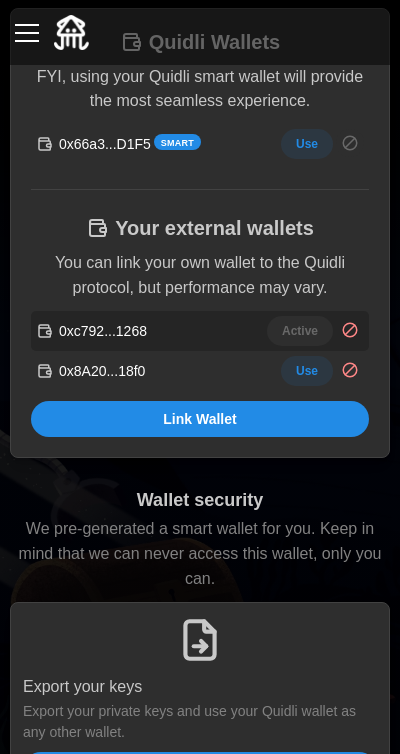 scroll, scrollTop: 454, scrollLeft: 0, axis: vertical 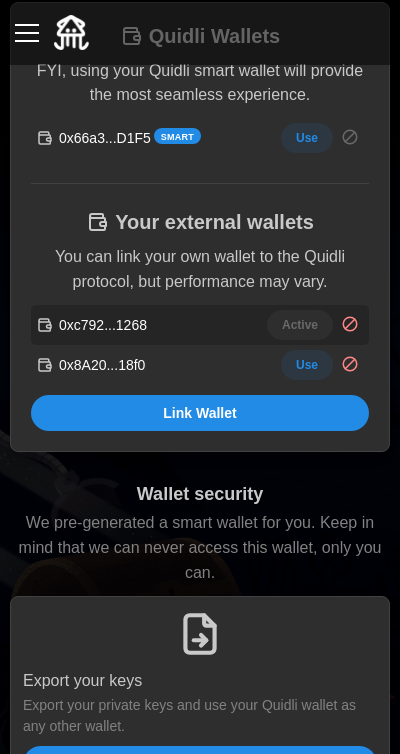 click on "Use" at bounding box center [307, 365] 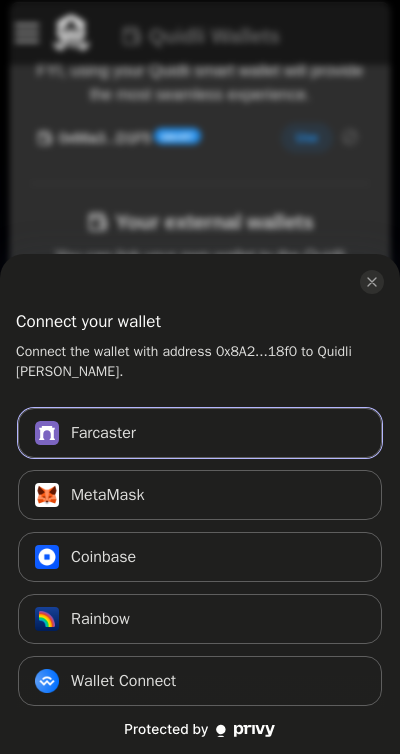 click on "Farcaster Connect" at bounding box center [200, 433] 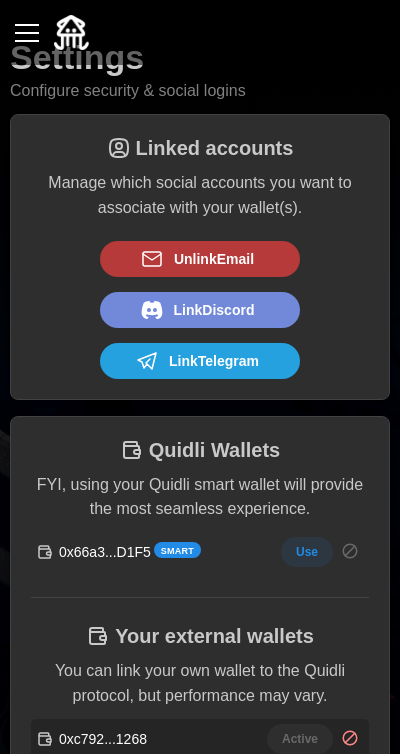 scroll, scrollTop: 0, scrollLeft: 0, axis: both 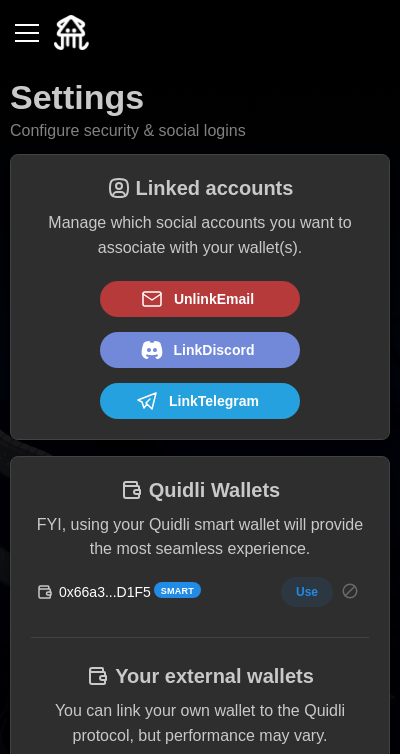 click at bounding box center [27, 33] 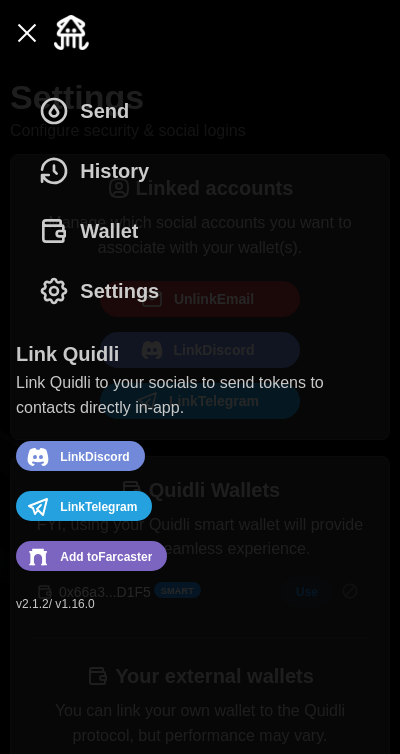 click 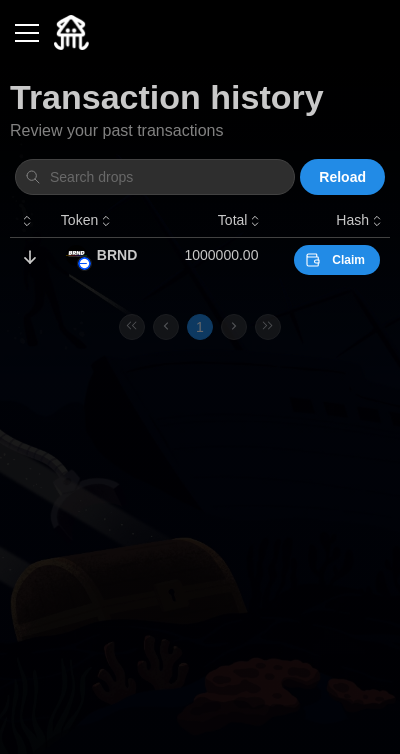 click on "Claim" at bounding box center [348, 260] 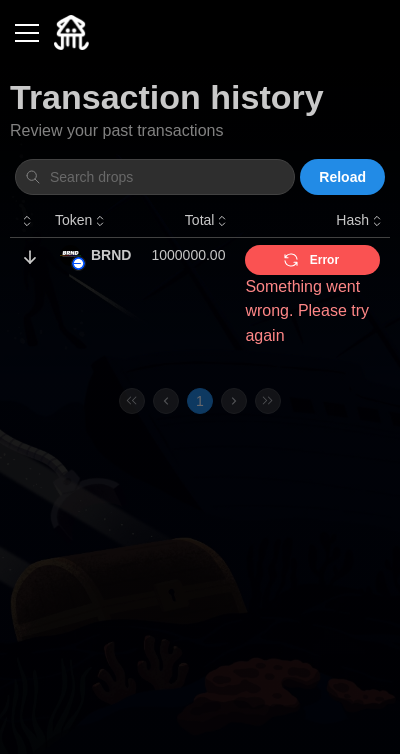 click on "Error" at bounding box center [310, 260] 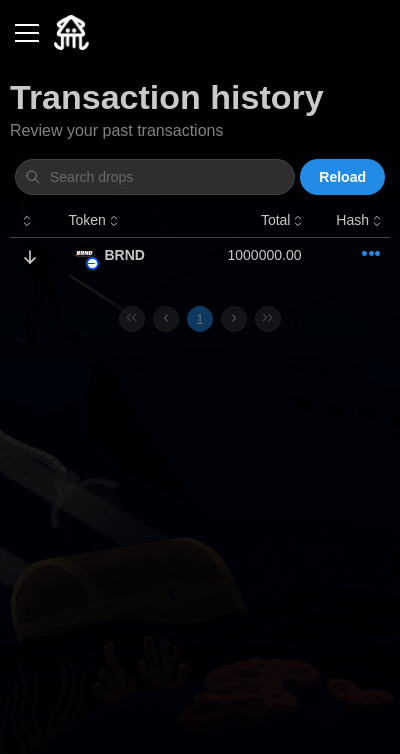 click at bounding box center (371, 254) 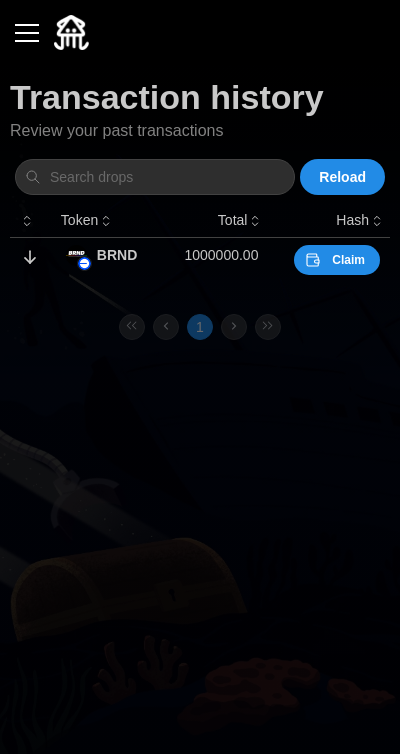 click on "Claim" at bounding box center (337, 260) 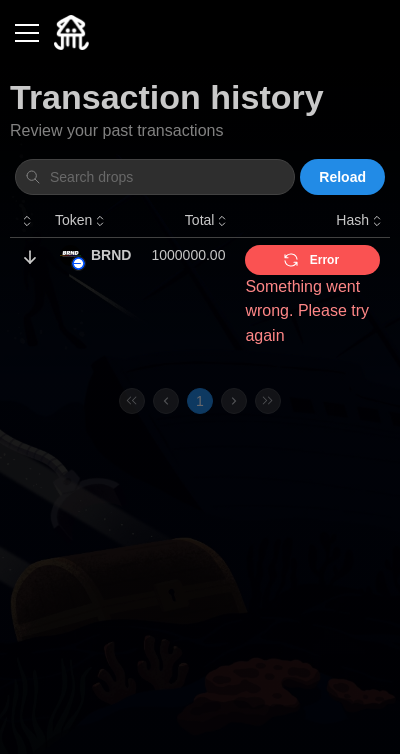 click on "Error" at bounding box center (312, 260) 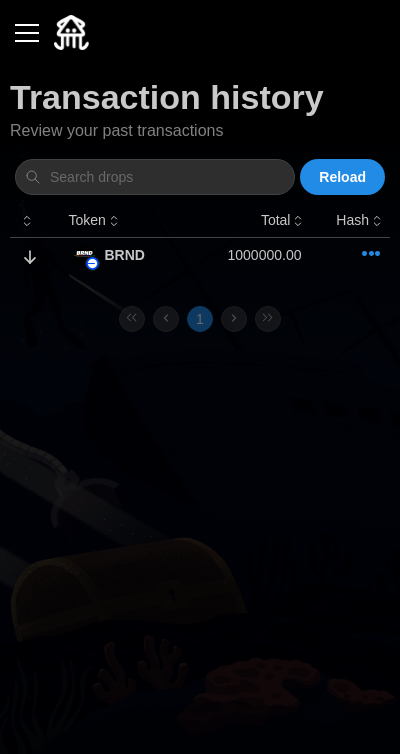 click at bounding box center (371, 254) 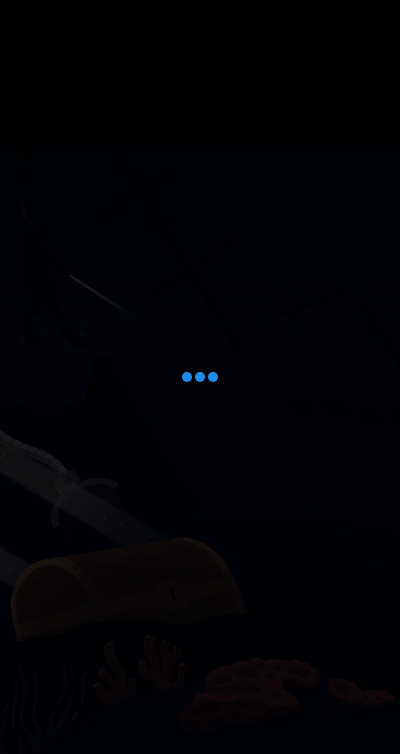 scroll, scrollTop: 0, scrollLeft: 0, axis: both 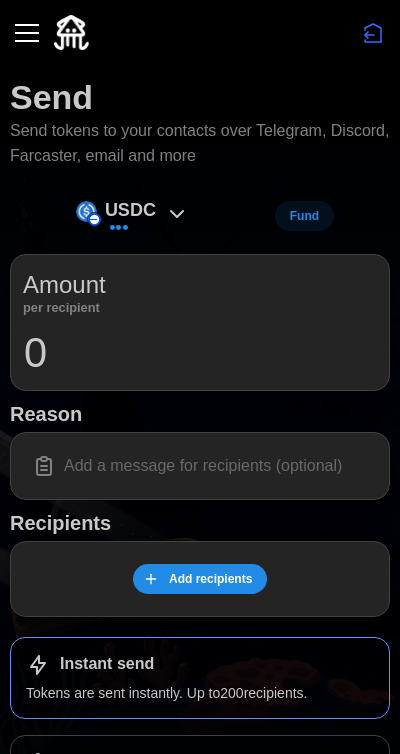 click at bounding box center (27, 33) 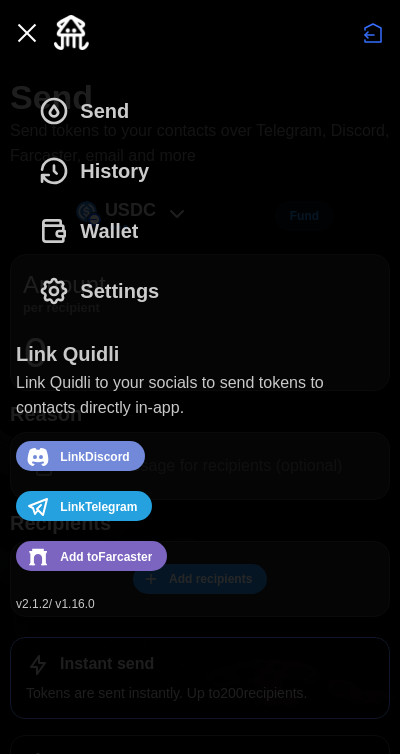 click 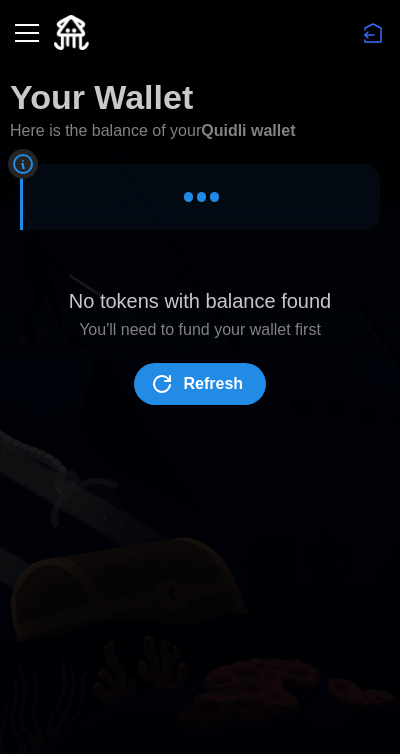 click 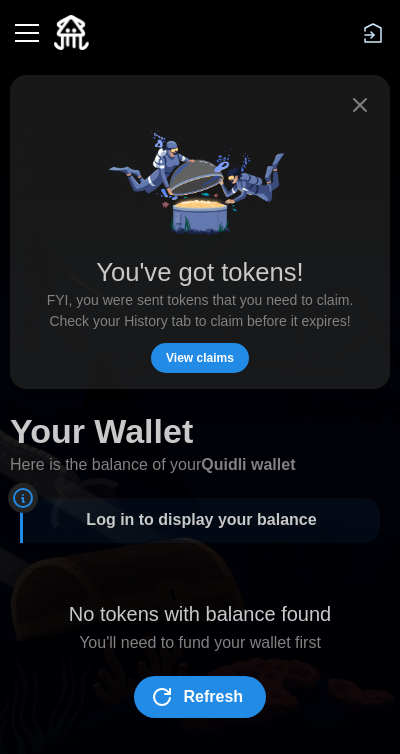 click at bounding box center [373, 33] 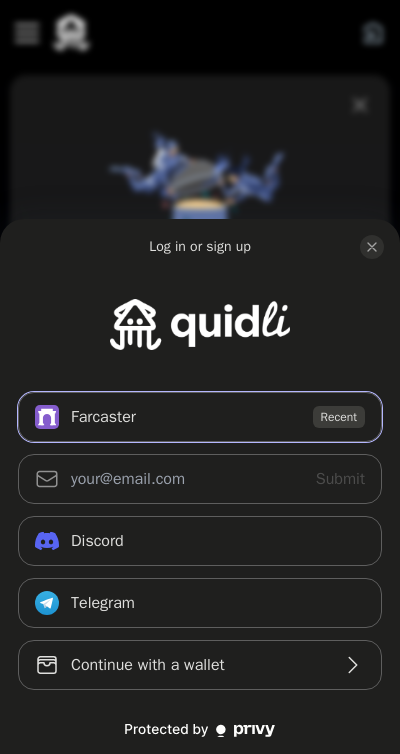 click on "Recent" at bounding box center [339, 417] 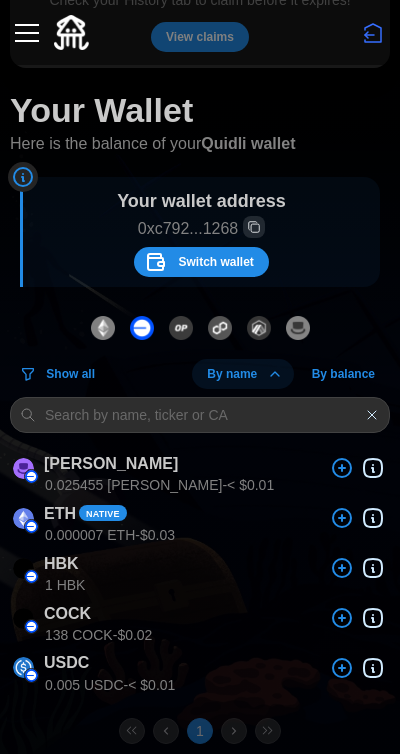 scroll, scrollTop: 296, scrollLeft: 0, axis: vertical 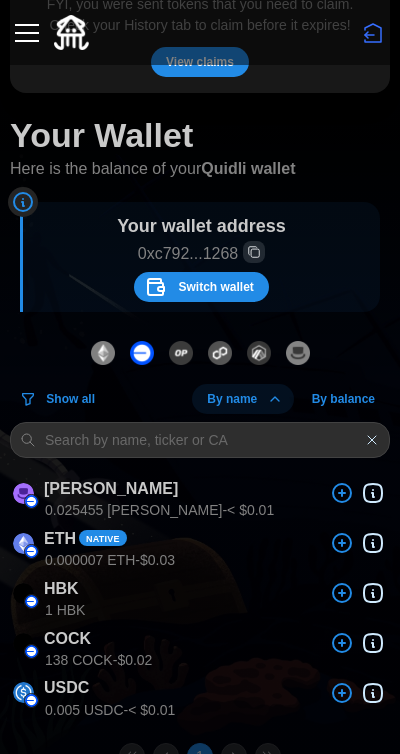 click on "Switch wallet" at bounding box center [215, 287] 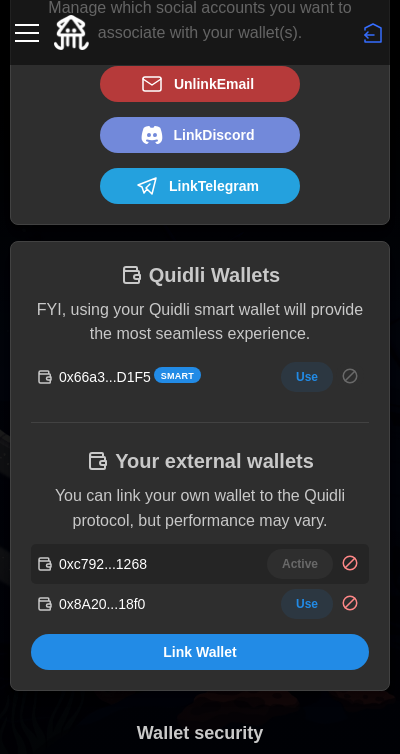 scroll, scrollTop: 196, scrollLeft: 0, axis: vertical 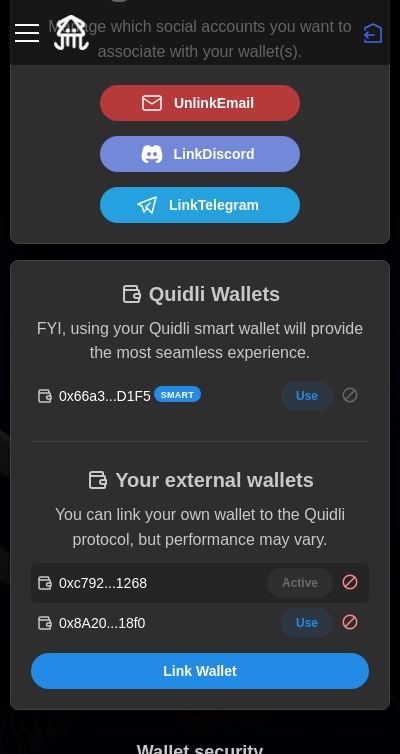 click 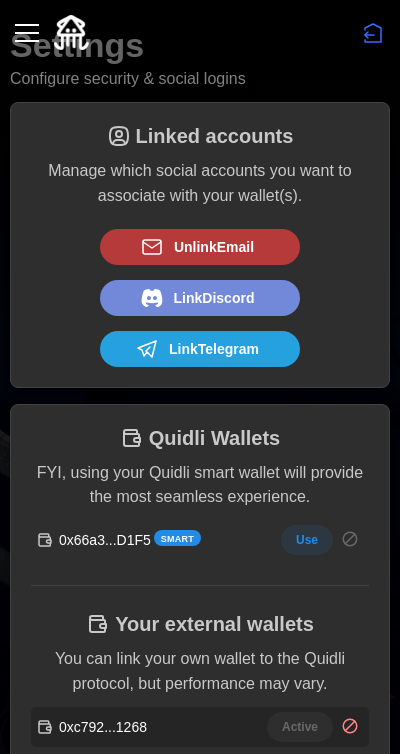 scroll, scrollTop: 0, scrollLeft: 0, axis: both 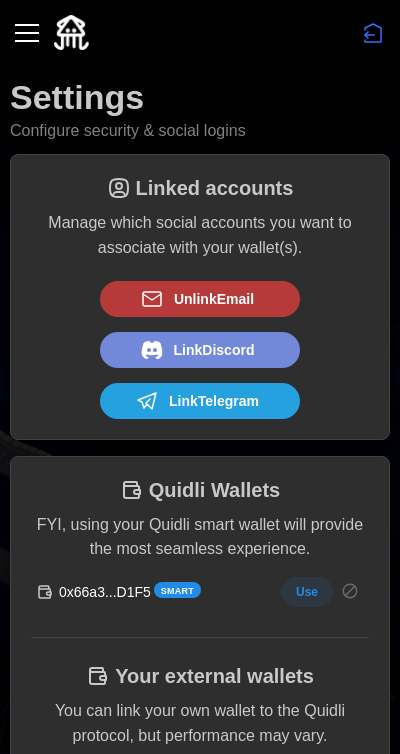 click at bounding box center (27, 33) 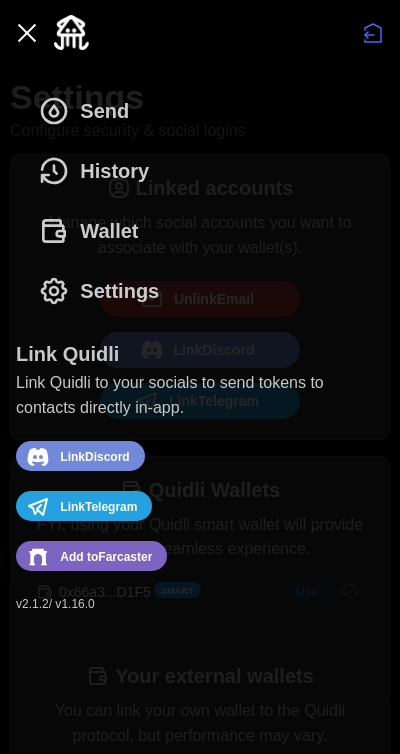 click 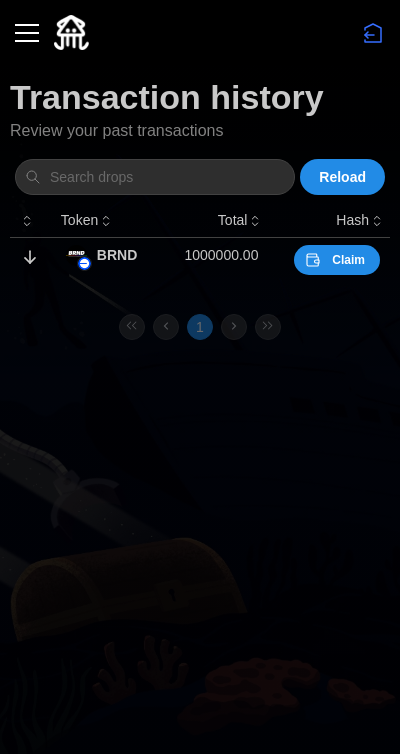 click at bounding box center [27, 33] 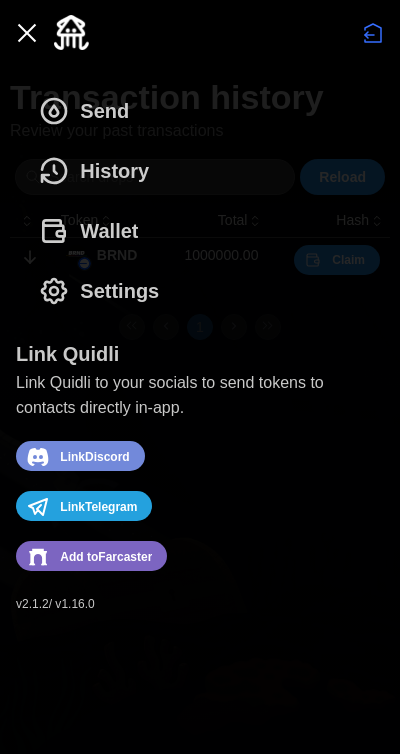 click 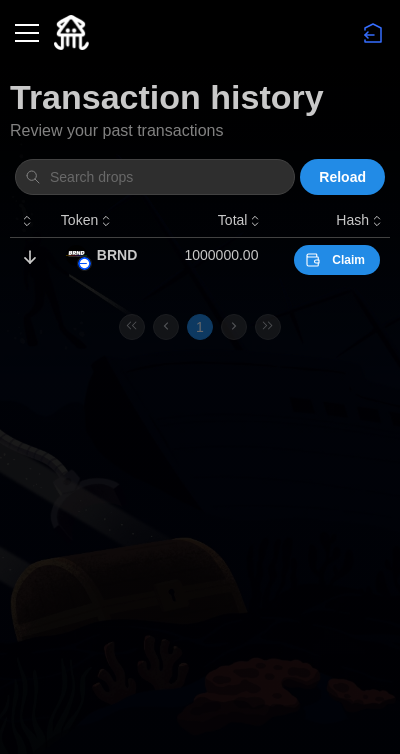 click at bounding box center (27, 33) 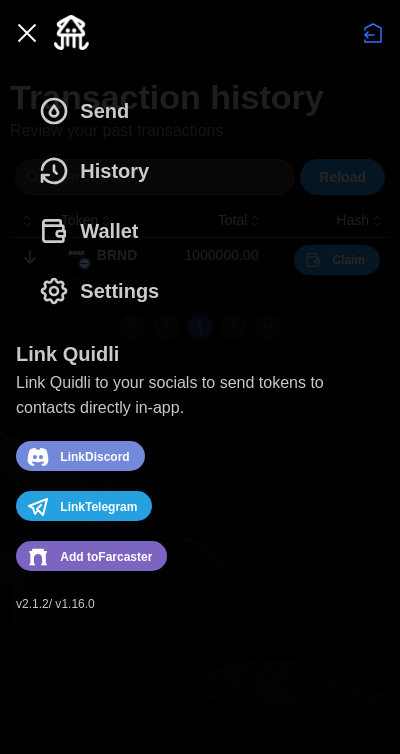 click on "Wallet" at bounding box center (109, 231) 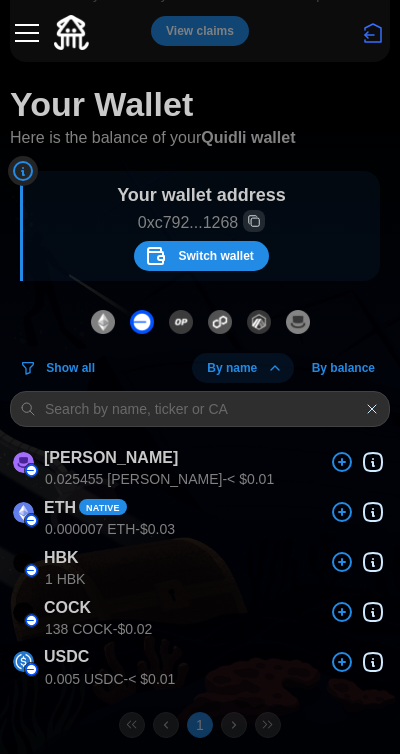 scroll, scrollTop: 281, scrollLeft: 0, axis: vertical 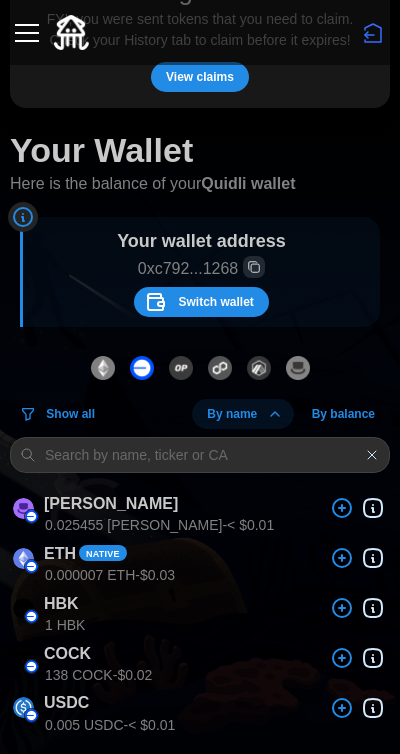 click 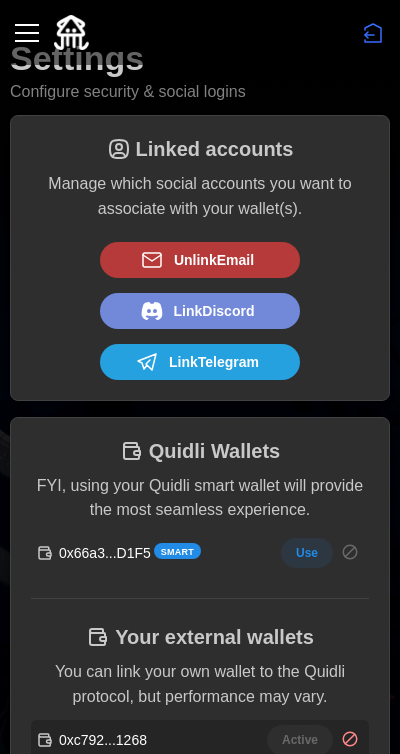 scroll, scrollTop: 0, scrollLeft: 0, axis: both 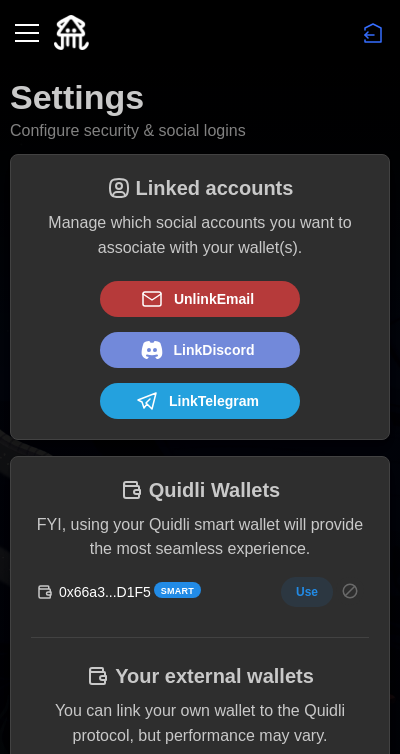 click at bounding box center (27, 33) 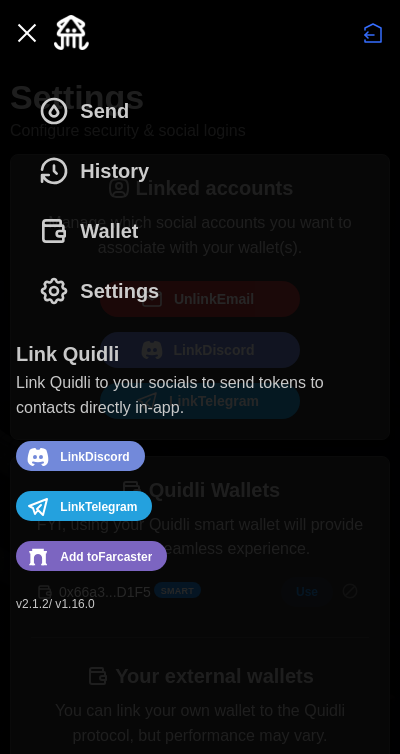 click 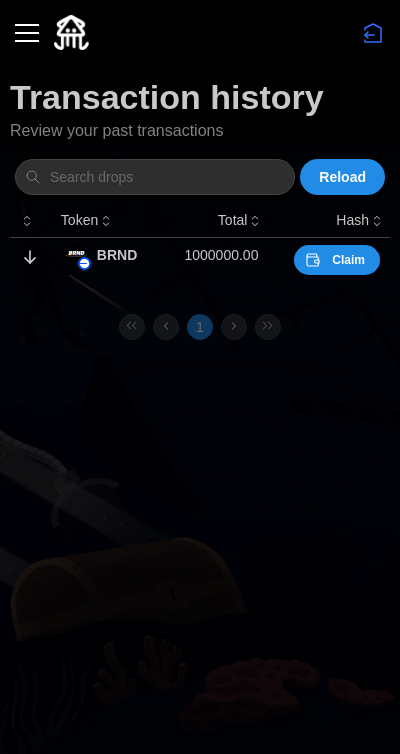 click at bounding box center [27, 33] 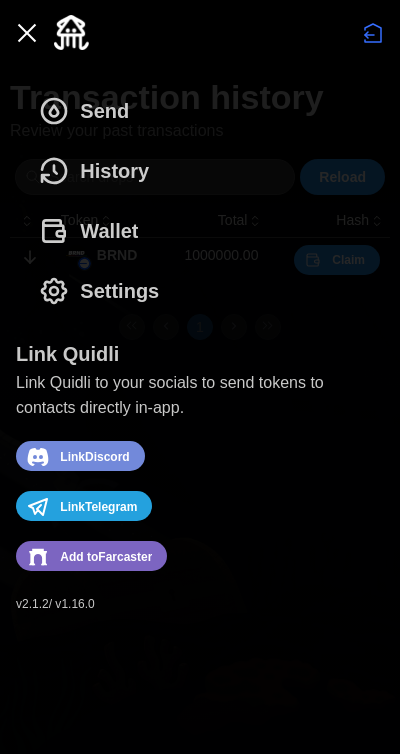 click 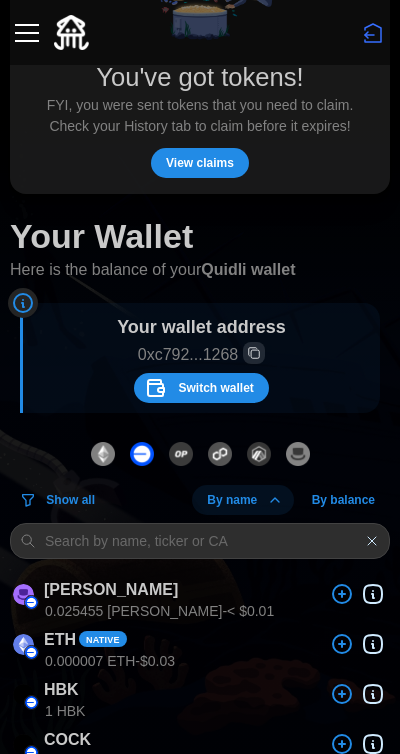 scroll, scrollTop: 0, scrollLeft: 0, axis: both 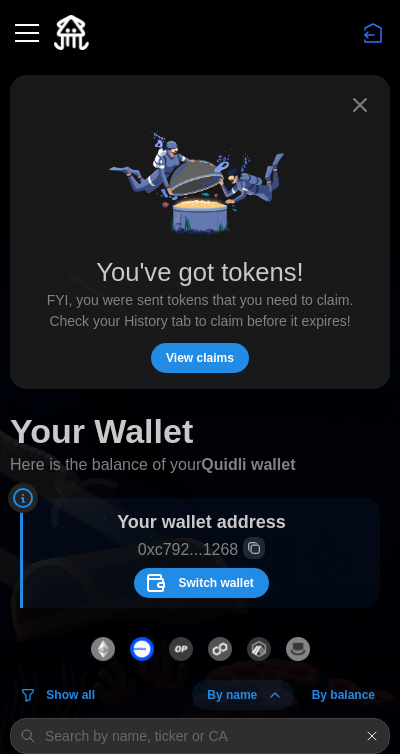 click at bounding box center [27, 33] 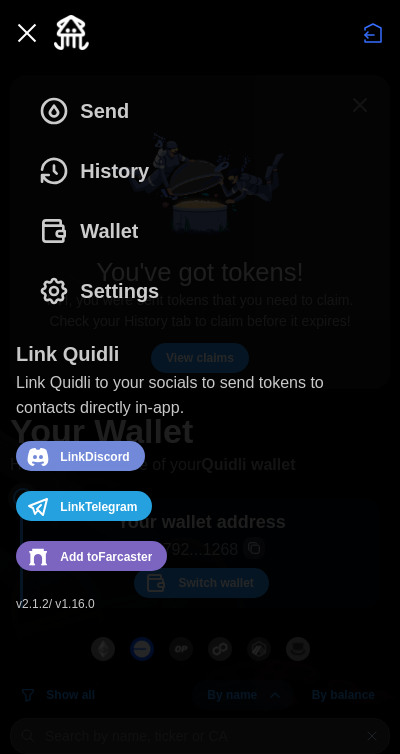 click on "History" at bounding box center [114, 171] 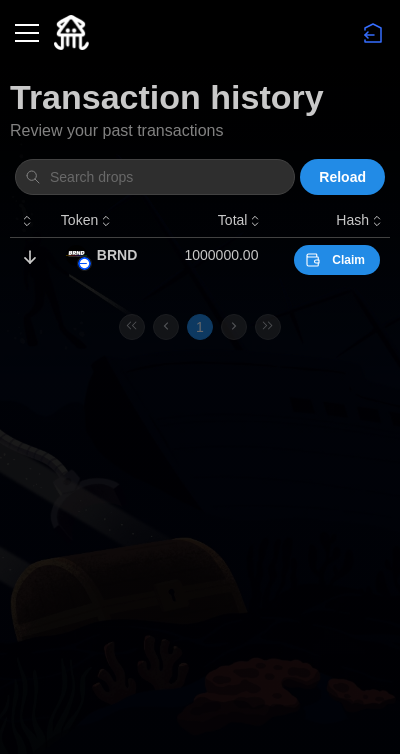 click on "Claim" at bounding box center [348, 260] 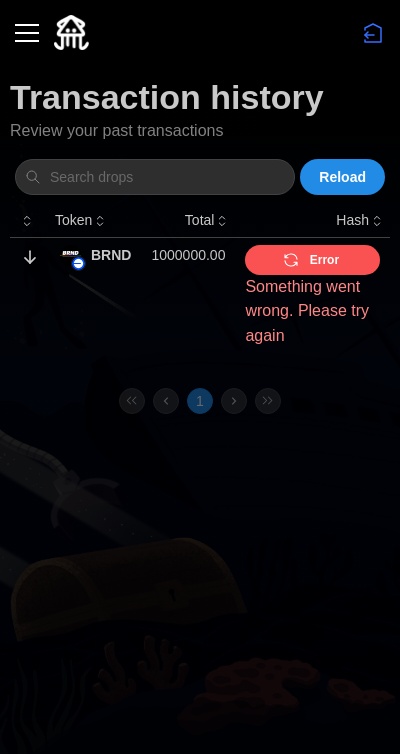 click on "Error" at bounding box center (310, 260) 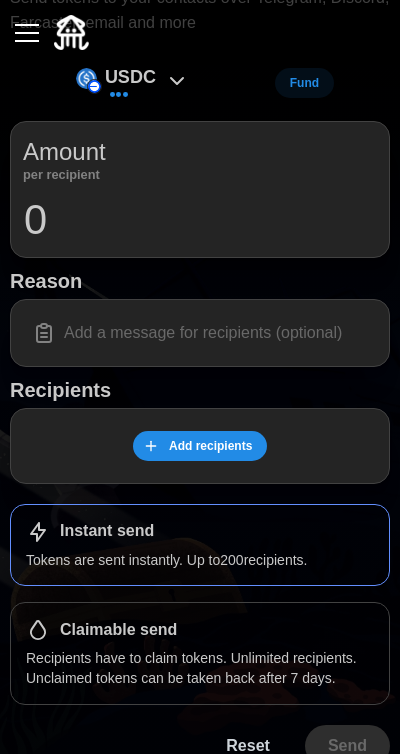 scroll, scrollTop: 0, scrollLeft: 0, axis: both 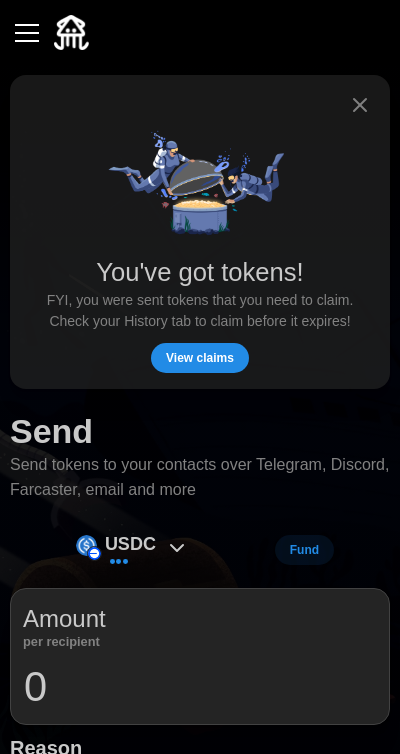 click at bounding box center (27, 33) 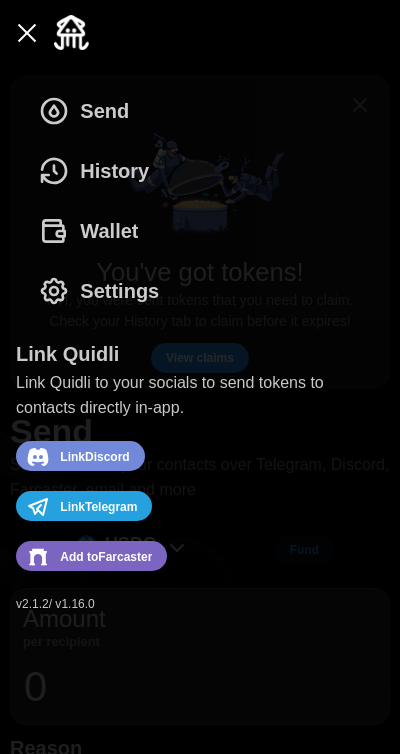 click 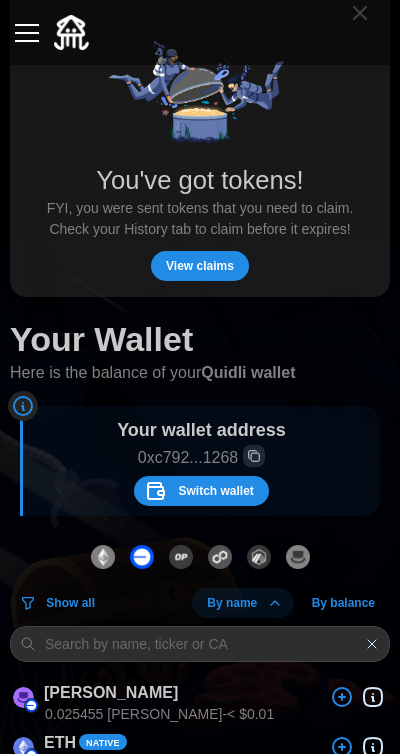 scroll, scrollTop: 75, scrollLeft: 0, axis: vertical 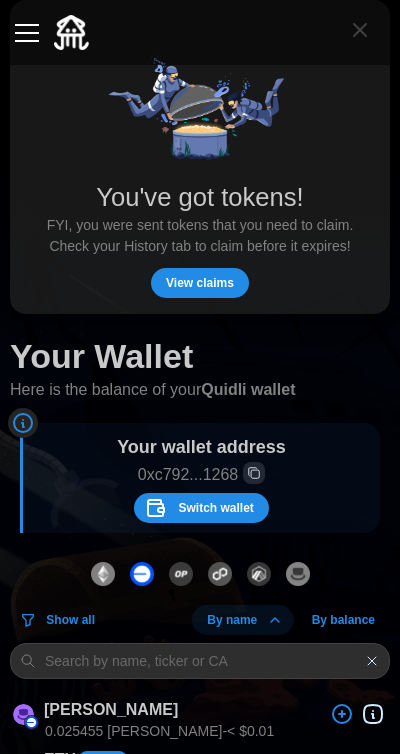 click on "Switch wallet" at bounding box center [215, 508] 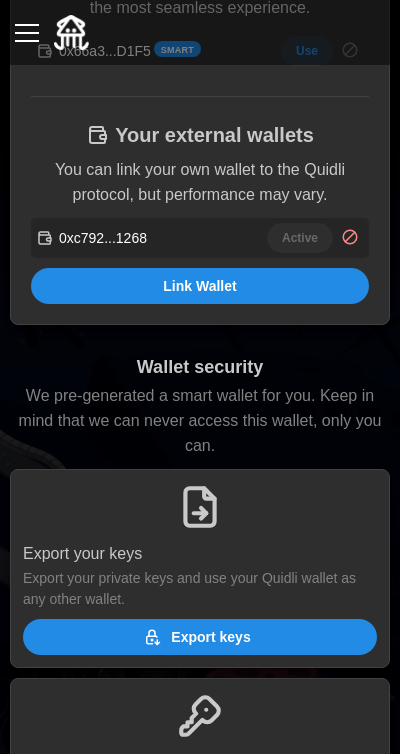 scroll, scrollTop: 544, scrollLeft: 0, axis: vertical 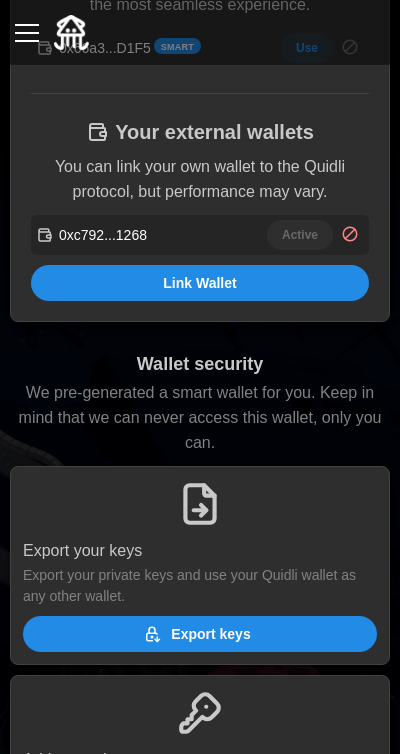 click on "Link Wallet" at bounding box center [200, 283] 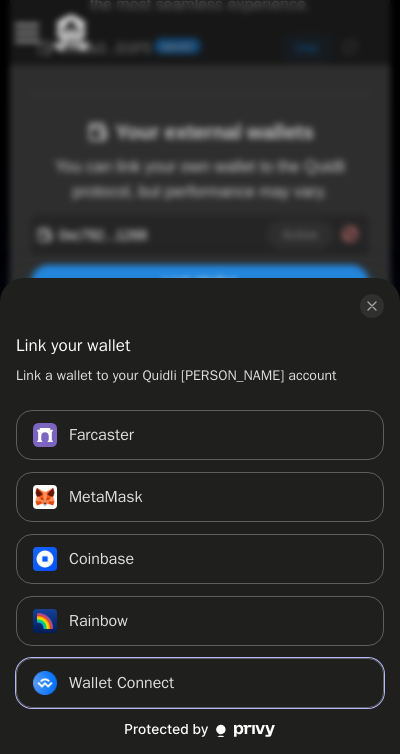 click on "Wallet Connect Connect" at bounding box center (200, 683) 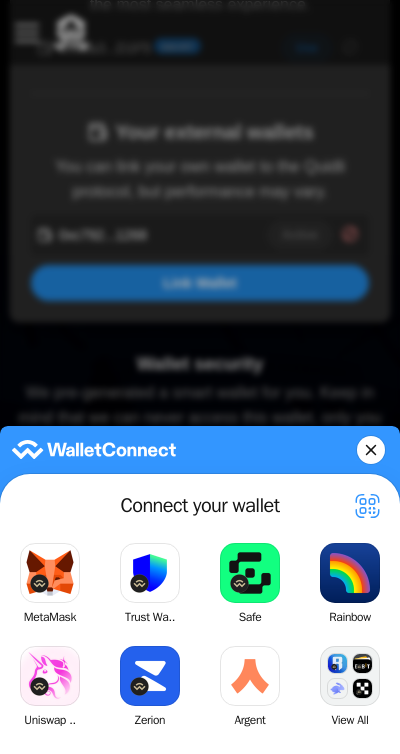 click on "View All" 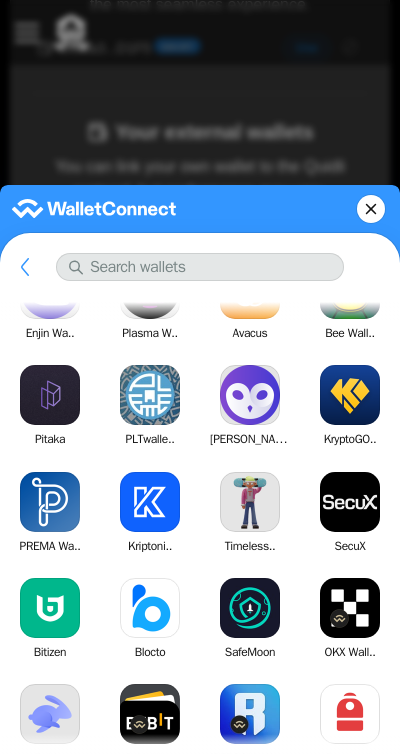 scroll, scrollTop: 917, scrollLeft: 0, axis: vertical 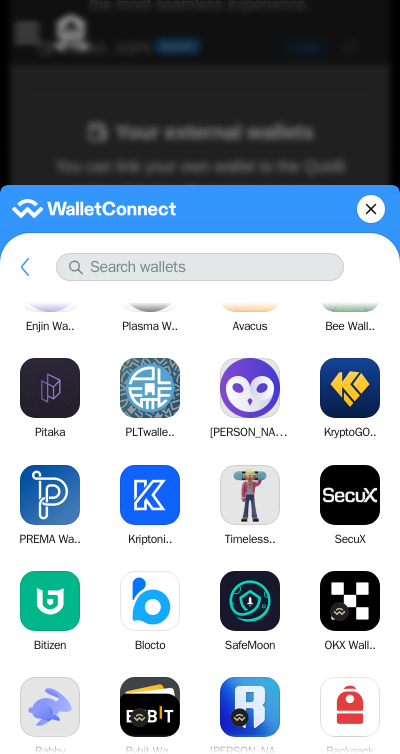 click on "OKX Wall.." 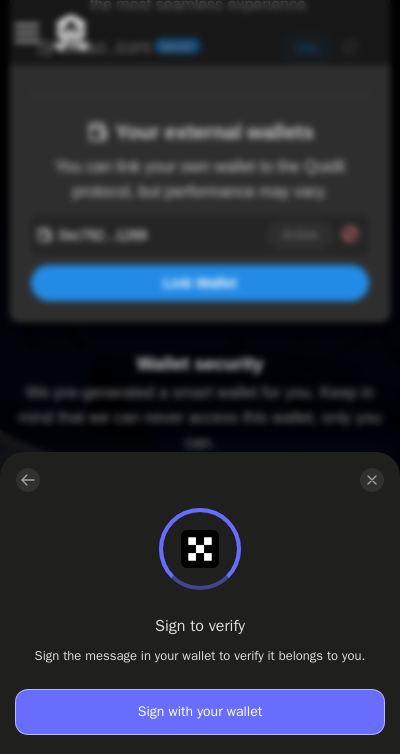 click on "Sign with your wallet" at bounding box center [200, 712] 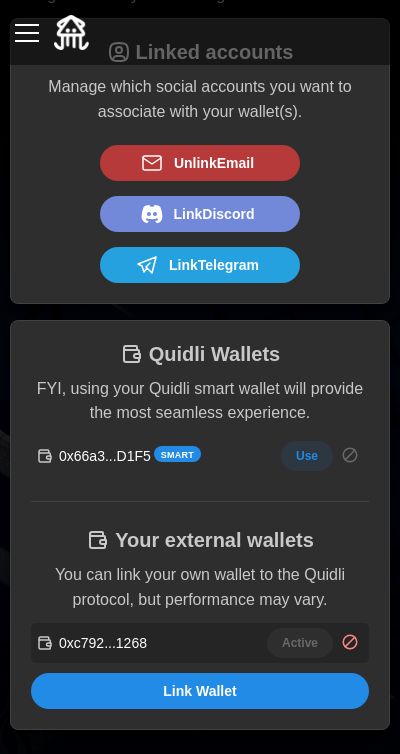 scroll, scrollTop: 123, scrollLeft: 0, axis: vertical 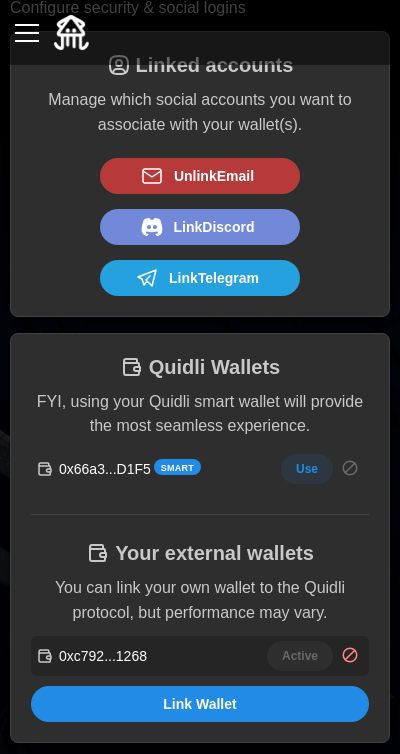 click at bounding box center [27, 33] 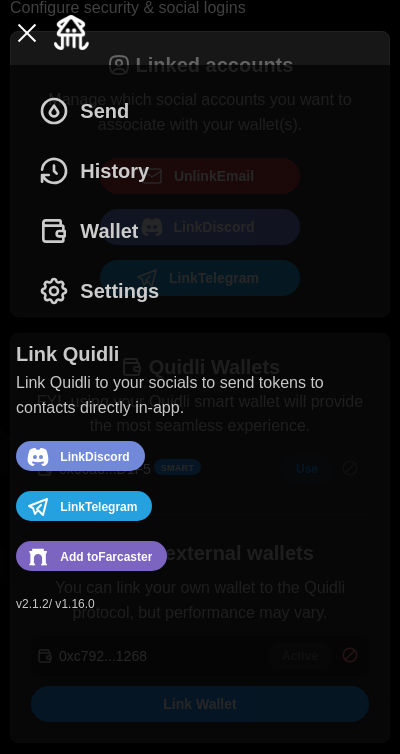 click on "History" at bounding box center (114, 171) 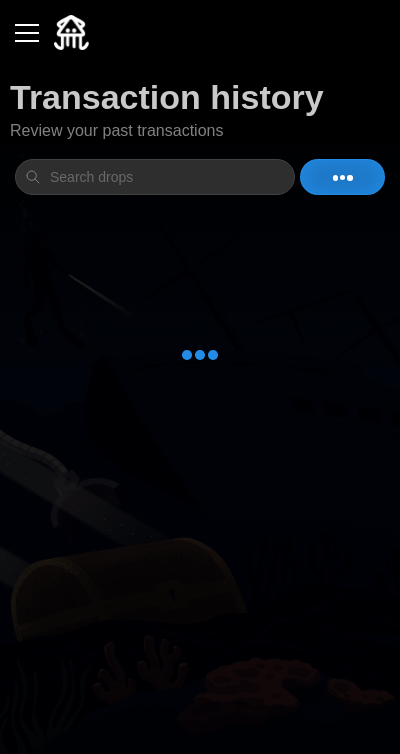 scroll, scrollTop: 0, scrollLeft: 0, axis: both 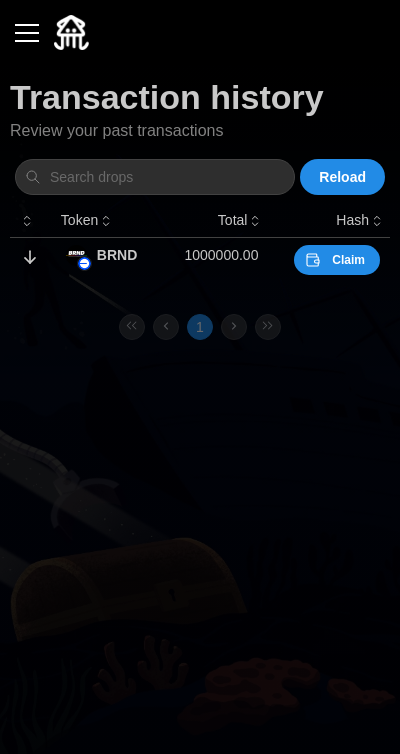 click on "Claim" at bounding box center (348, 260) 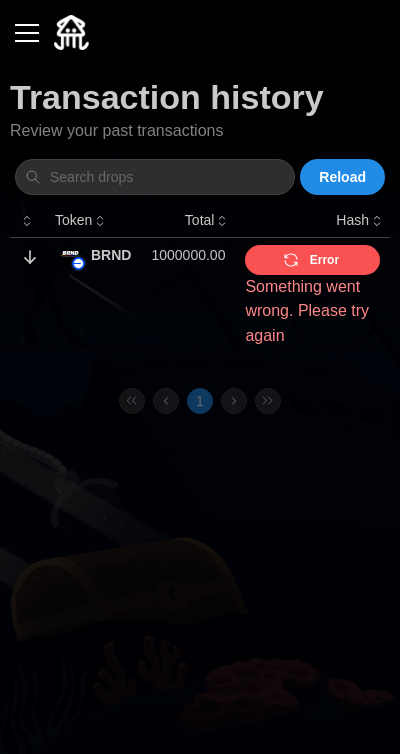 click on "Error" at bounding box center [310, 260] 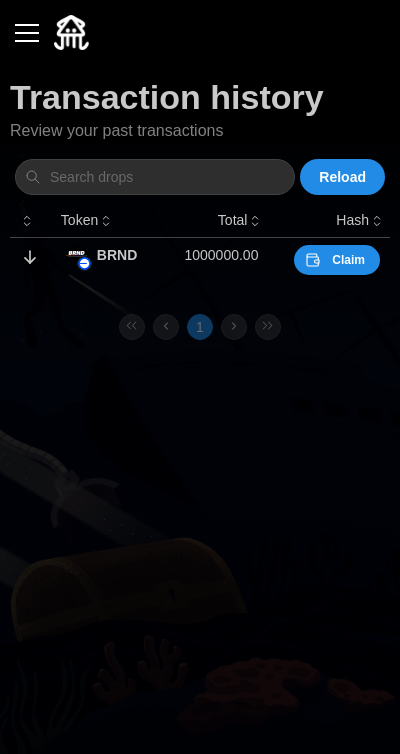 click on "Claim" at bounding box center [348, 260] 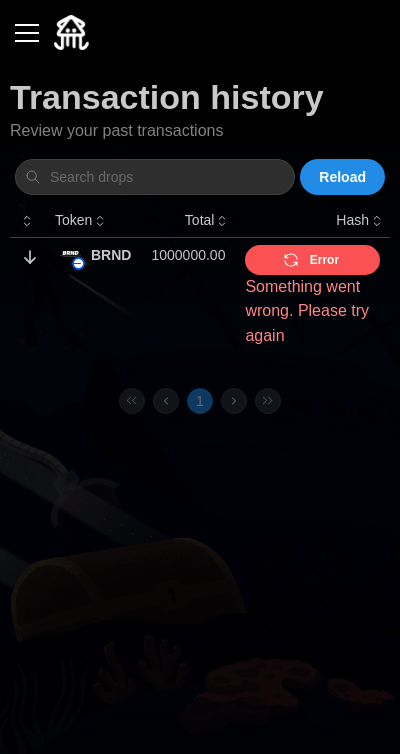 click at bounding box center (27, 33) 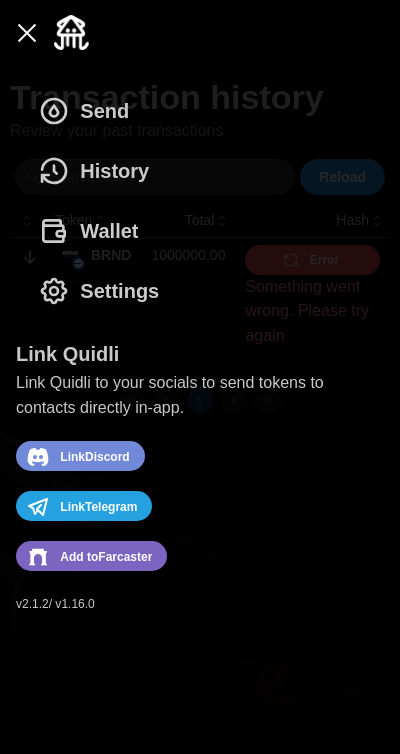 click on "Wallet" at bounding box center [88, 231] 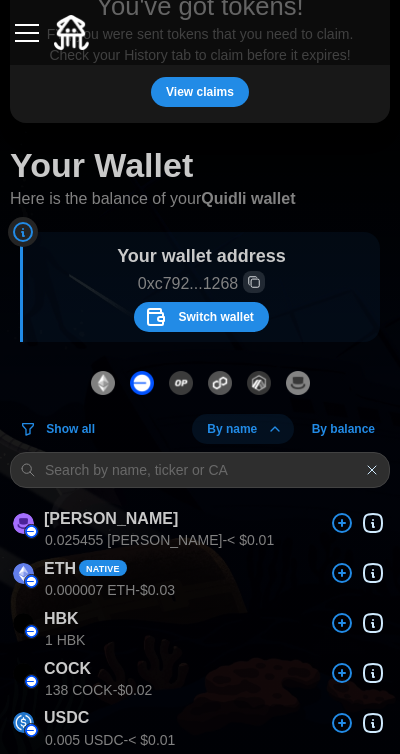 scroll, scrollTop: 265, scrollLeft: 0, axis: vertical 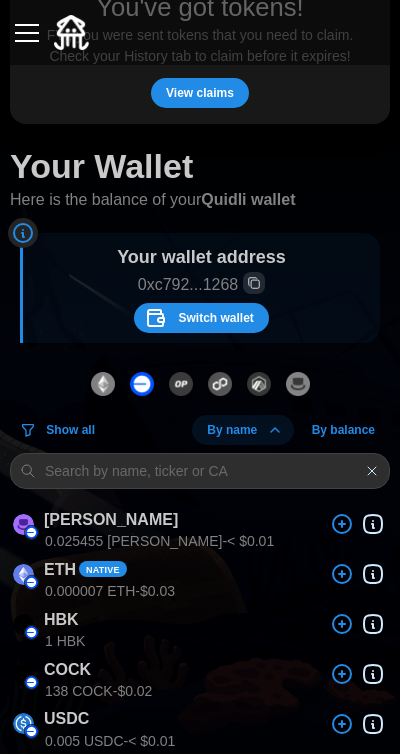 click on "Switch wallet" at bounding box center [201, 318] 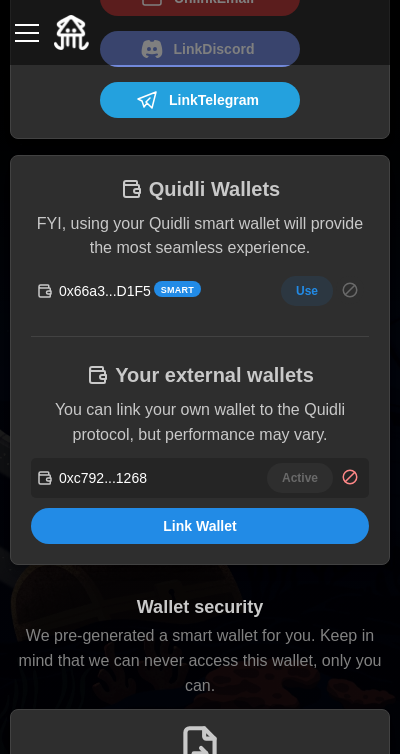 scroll, scrollTop: 302, scrollLeft: 0, axis: vertical 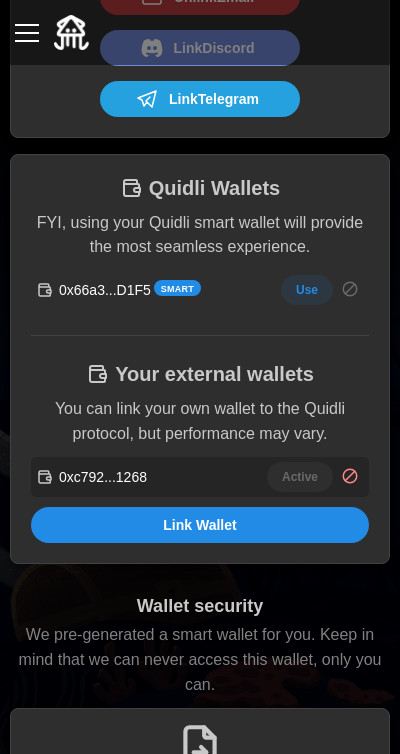 click on "Use" at bounding box center [307, 290] 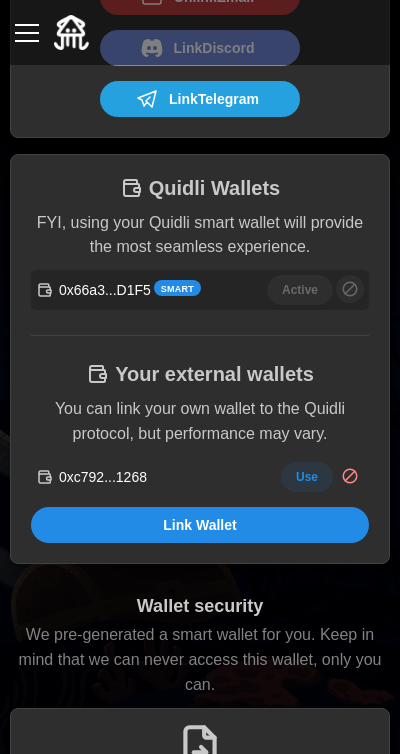 click on "Link Wallet" at bounding box center [200, 525] 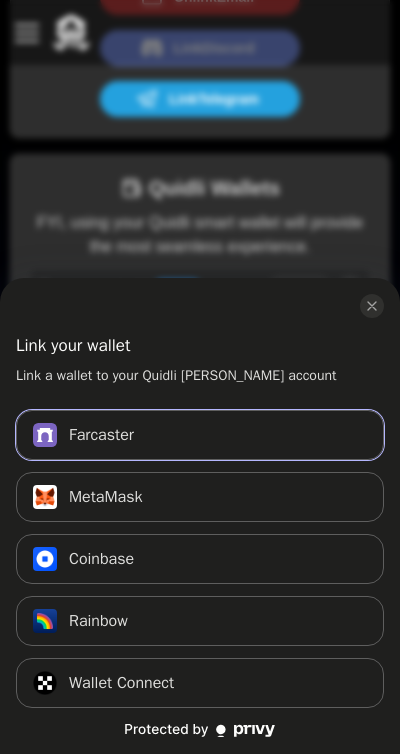 click on "Farcaster Connect" at bounding box center [200, 435] 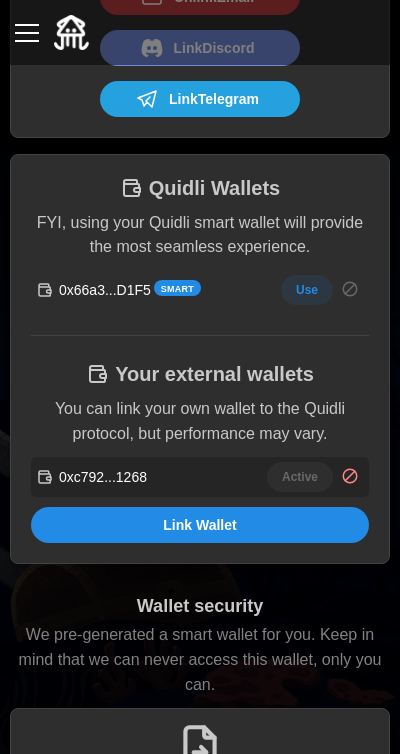 click on "Quidli Wallets FYI, using your Quidli smart wallet will provide the most seamless experience. 0x66a3...D1F5 Smart Use Your external wallets You can link your own wallet to the Quidli protocol, but performance may vary. 0xc792...1268 Active Link Wallet" at bounding box center [200, 359] 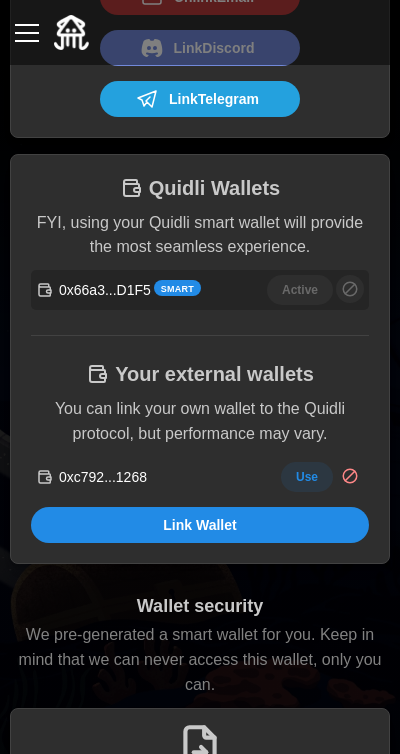 click at bounding box center [350, 476] 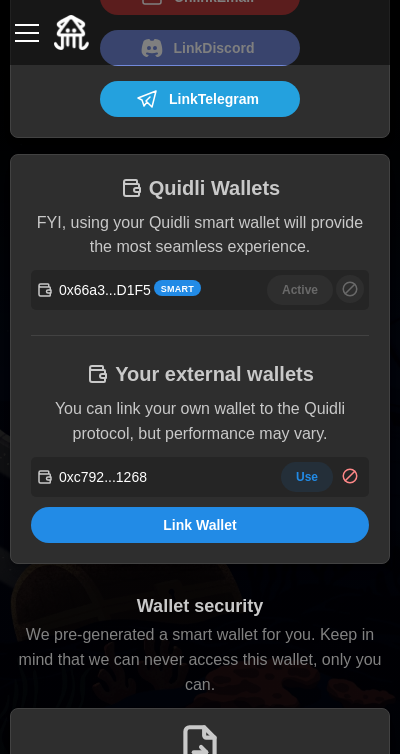 click 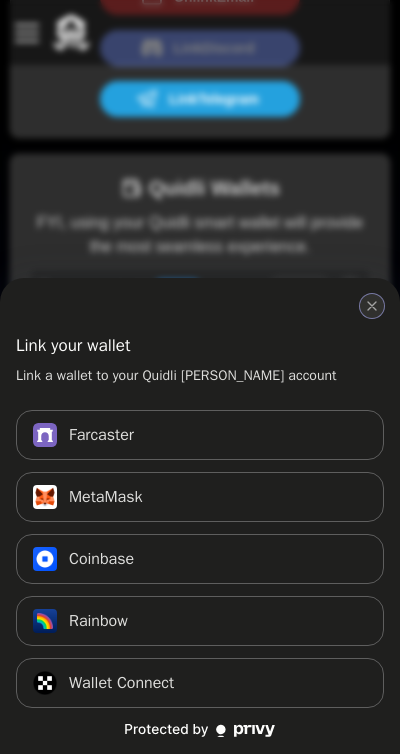 click 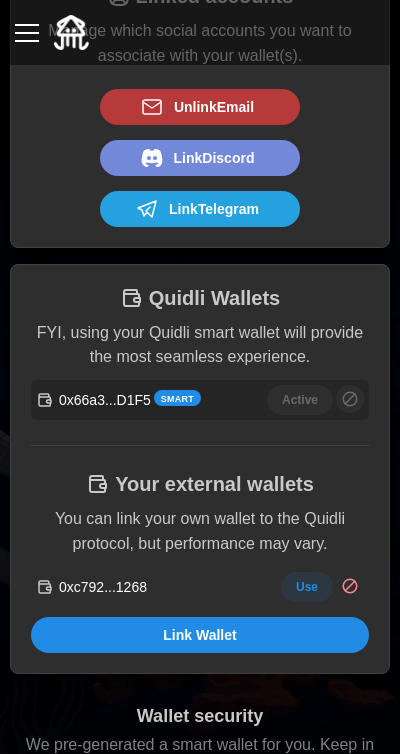 scroll, scrollTop: 178, scrollLeft: 0, axis: vertical 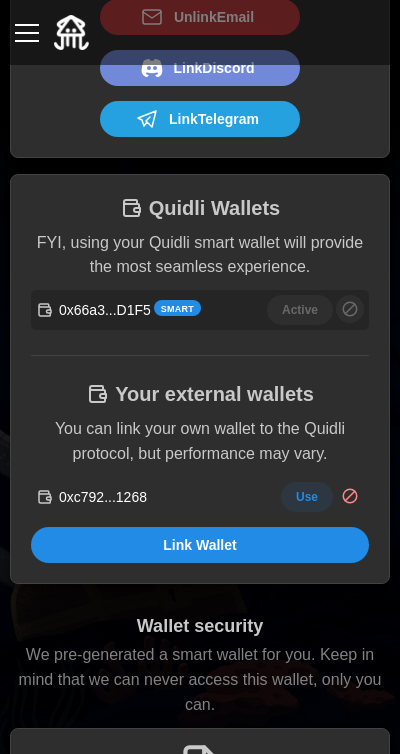 click at bounding box center [350, 496] 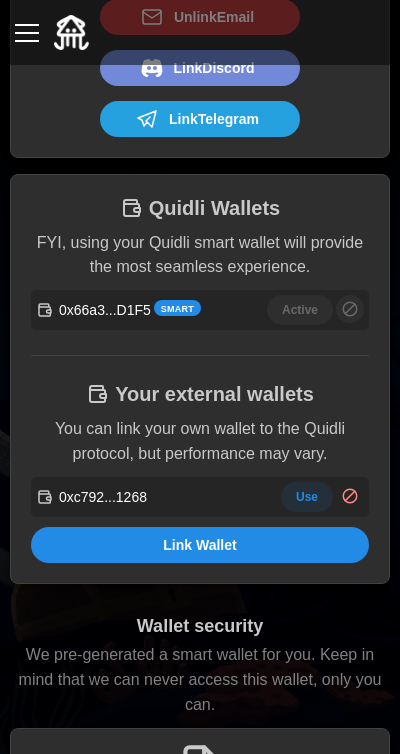 click 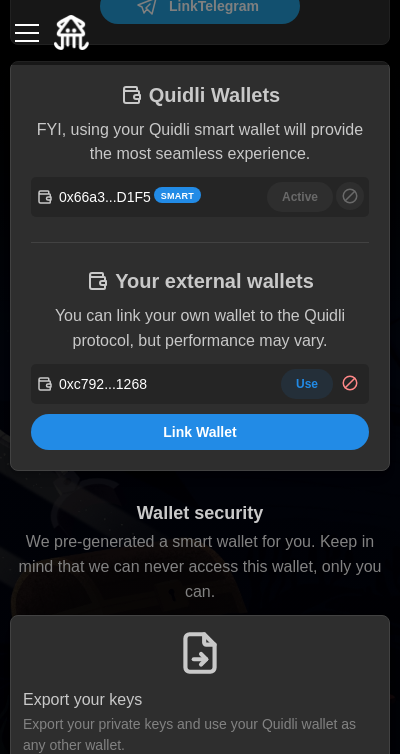 scroll, scrollTop: 401, scrollLeft: 0, axis: vertical 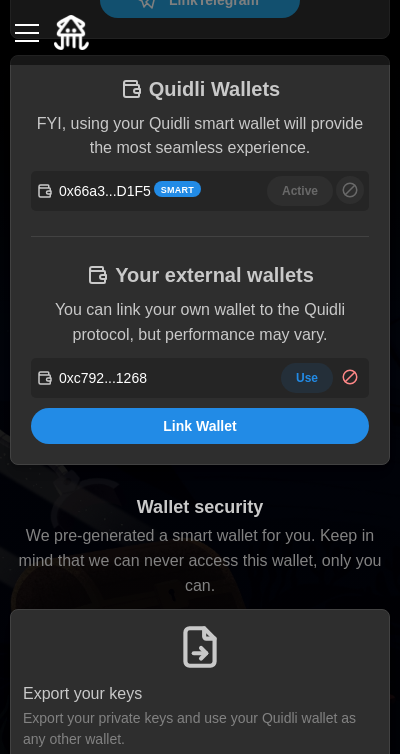 click on "Link Wallet" at bounding box center (200, 426) 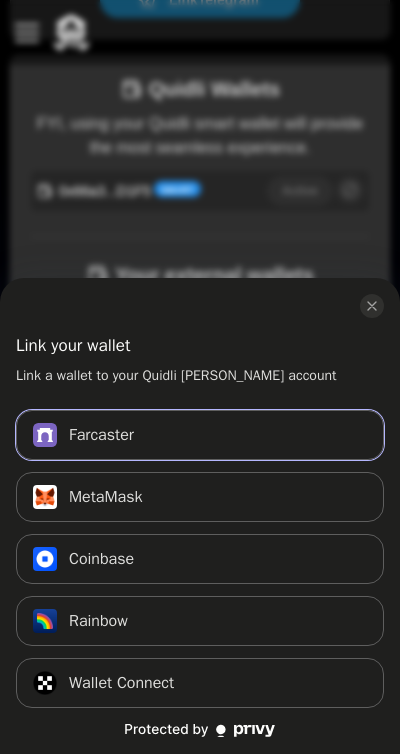 click on "Farcaster Connect" at bounding box center [200, 435] 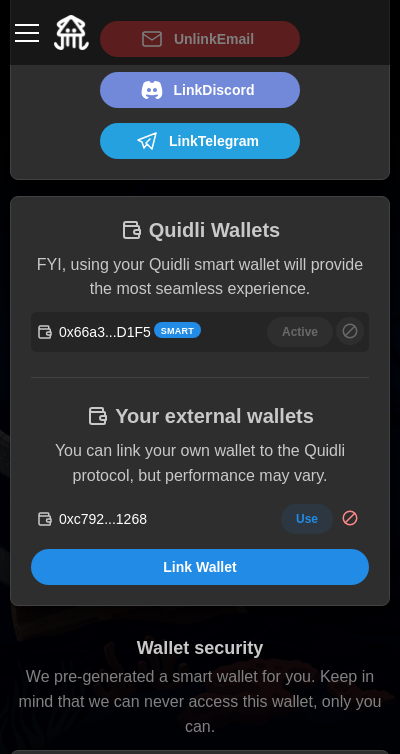scroll, scrollTop: 0, scrollLeft: 0, axis: both 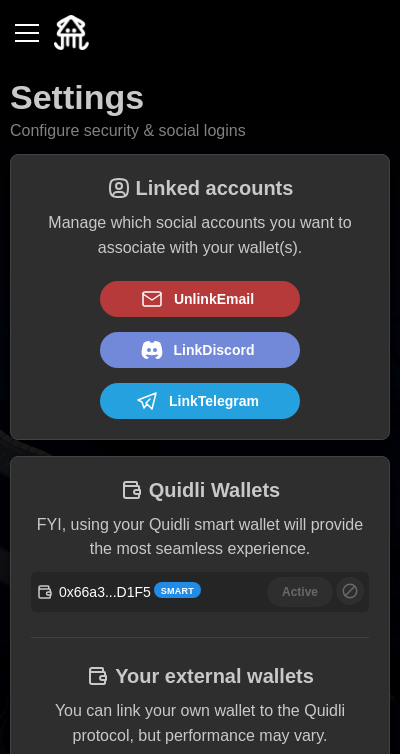 click at bounding box center (27, 33) 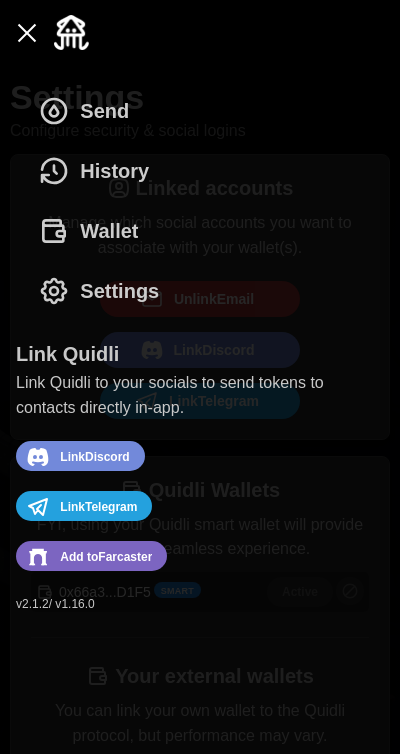 click on "History" at bounding box center (93, 171) 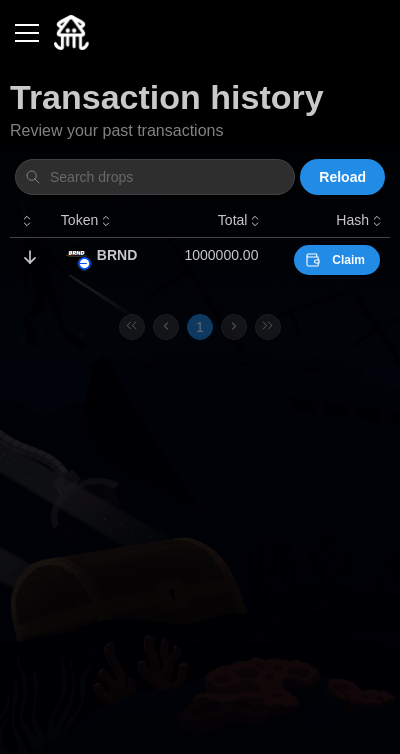 click on "Claim" at bounding box center (348, 260) 